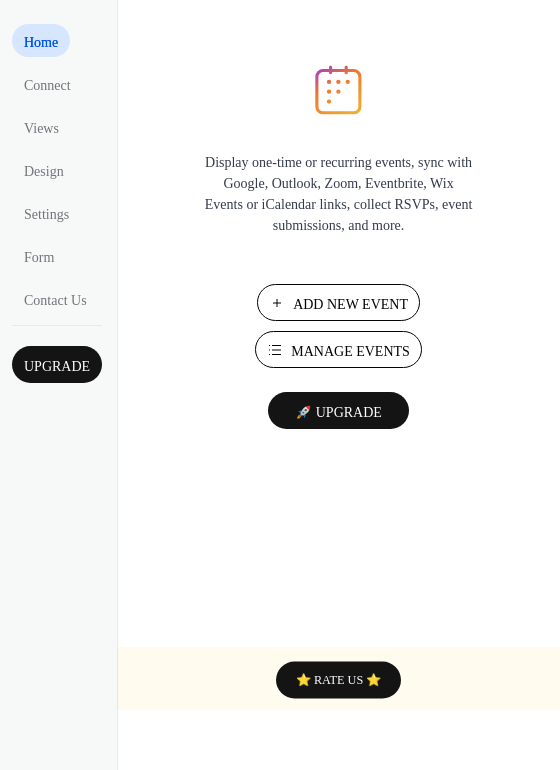 scroll, scrollTop: 0, scrollLeft: 0, axis: both 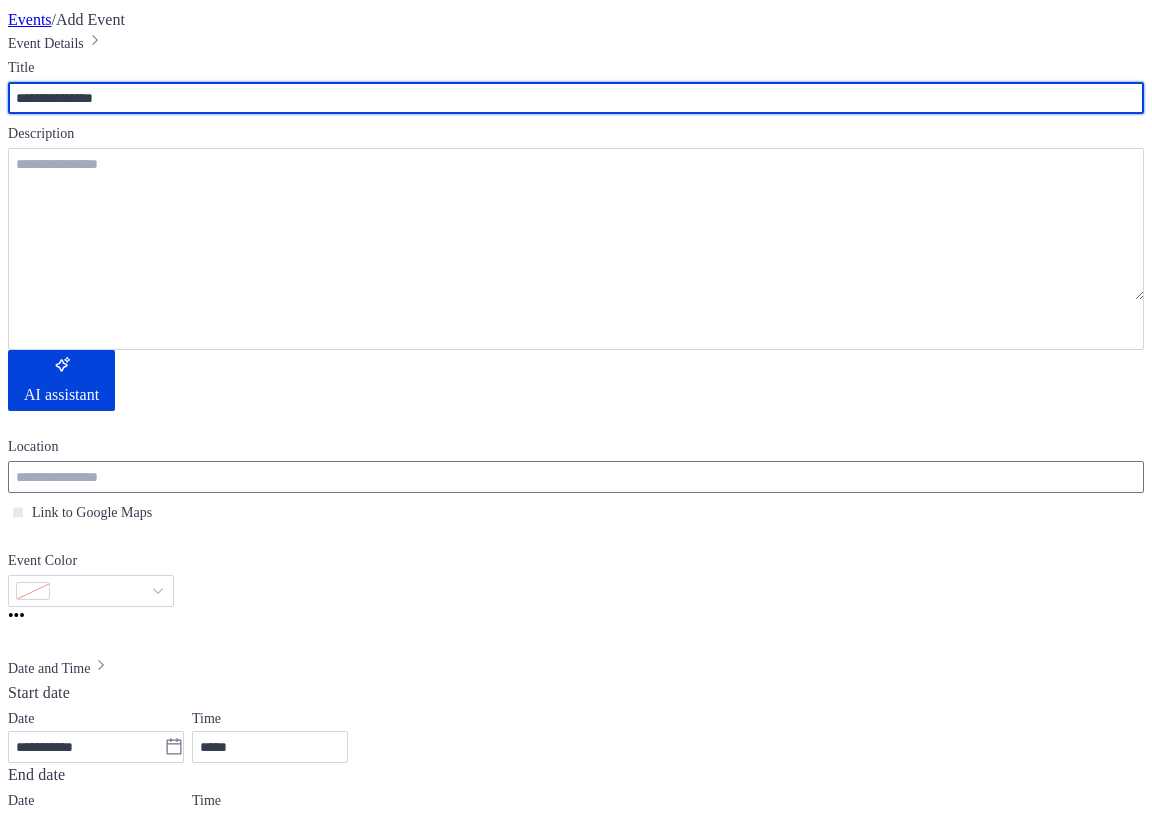 type on "**********" 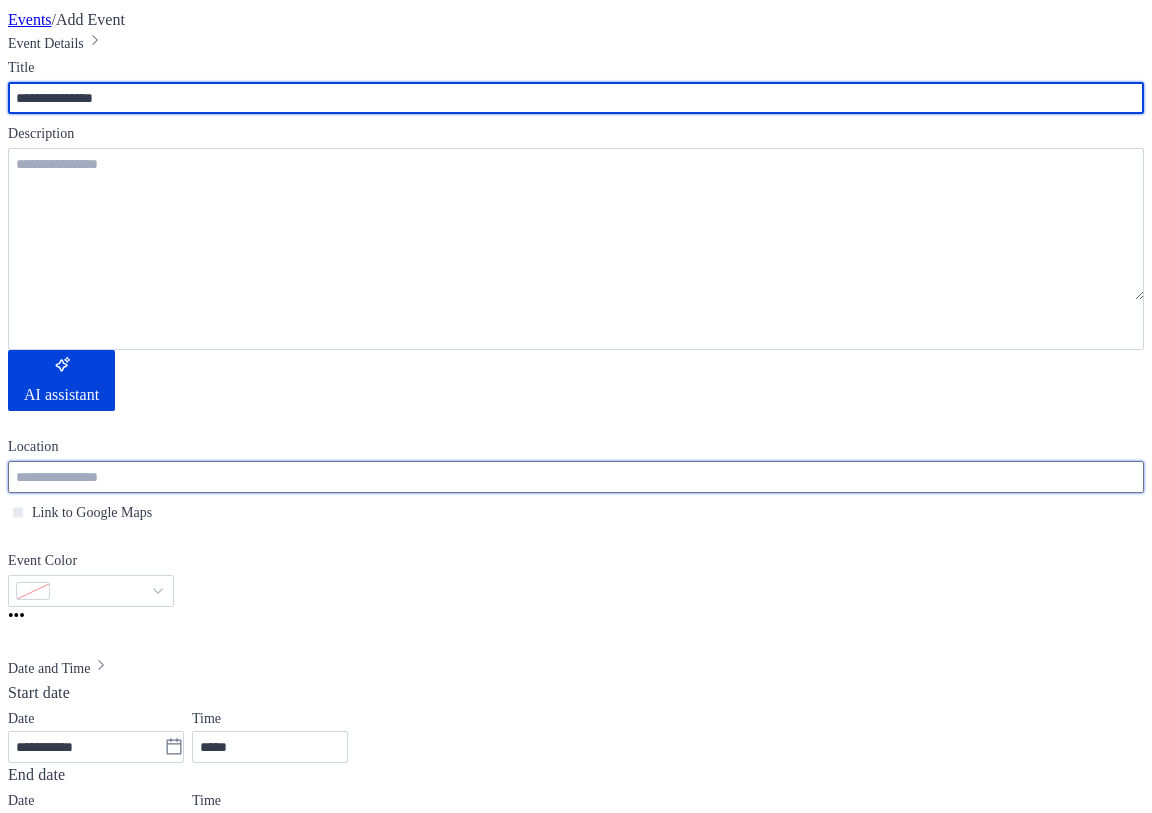click at bounding box center (576, 477) 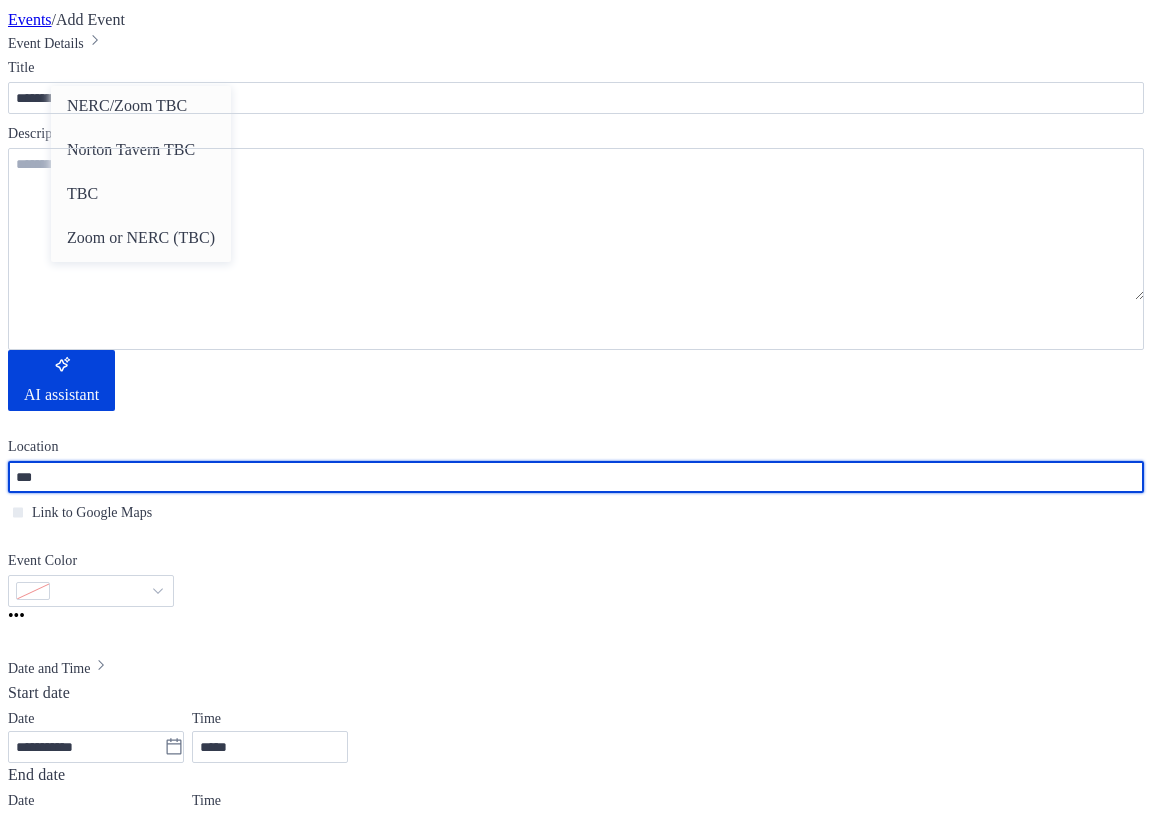 scroll, scrollTop: 0, scrollLeft: 0, axis: both 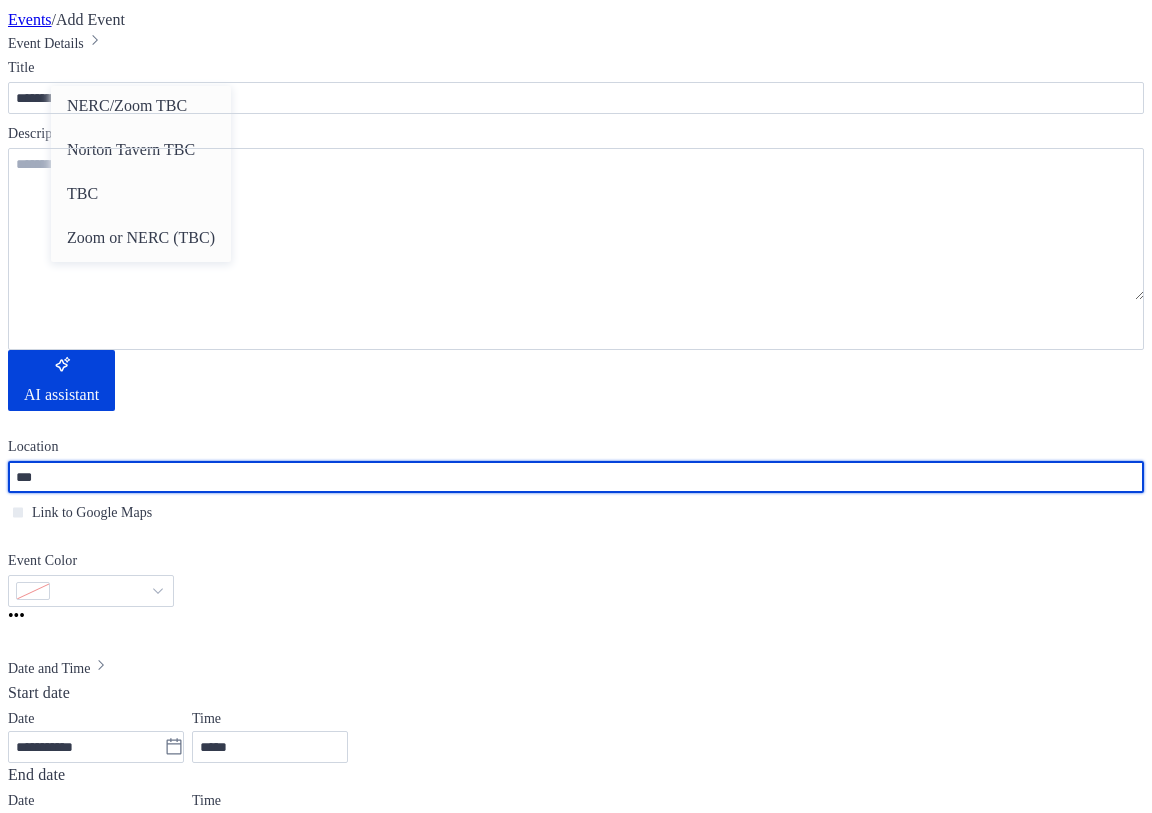 type on "***" 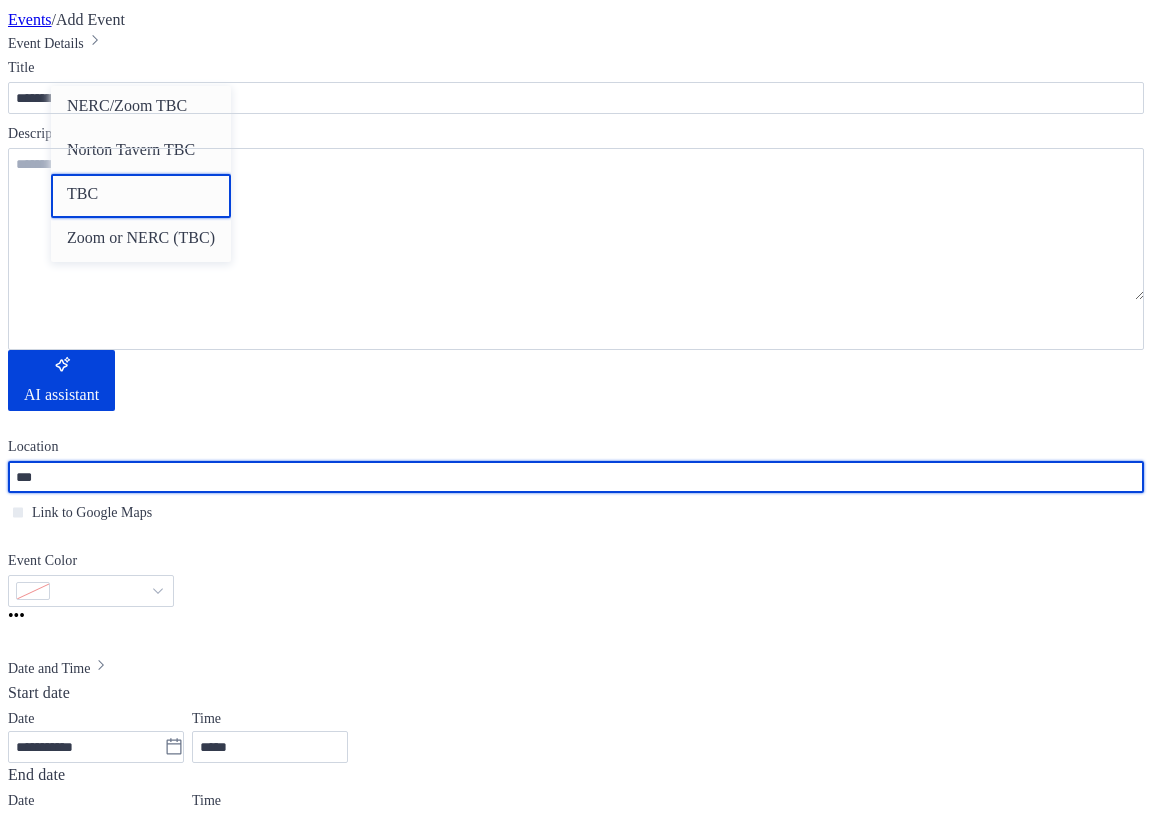 click on "TBC" at bounding box center [82, 194] 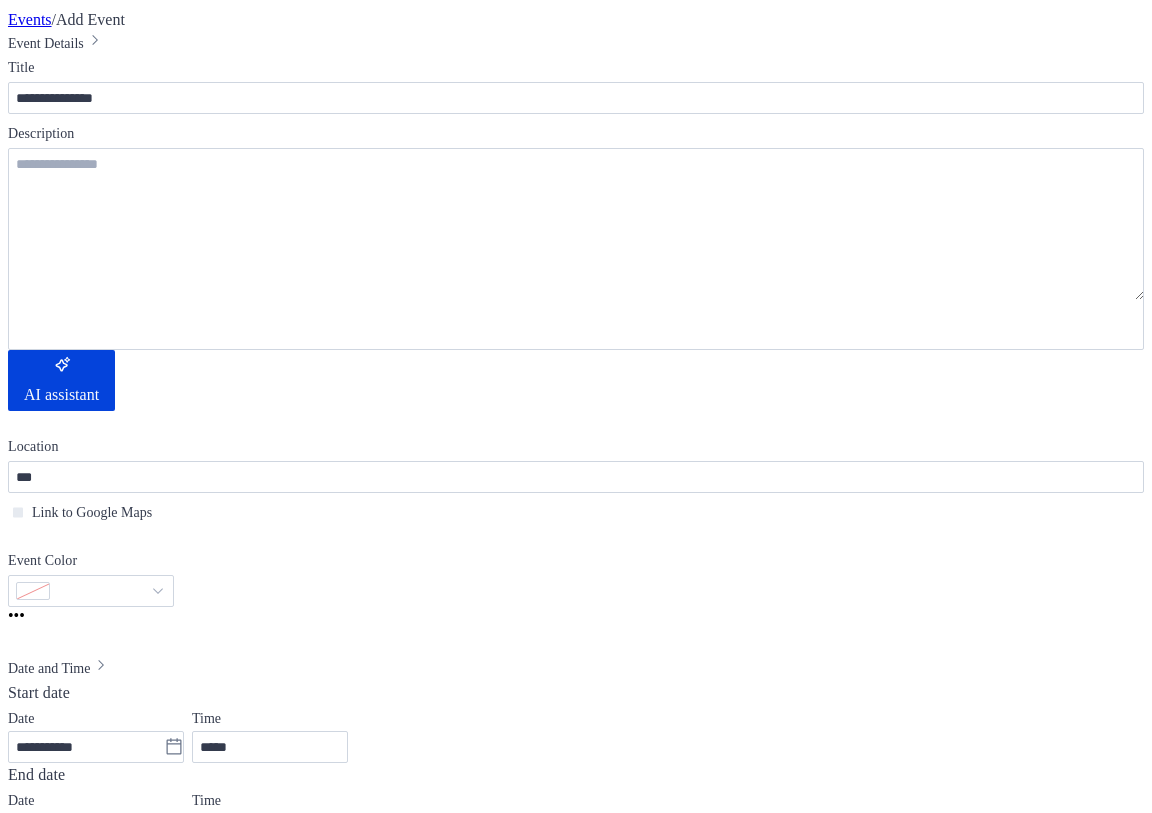 scroll, scrollTop: 200, scrollLeft: 0, axis: vertical 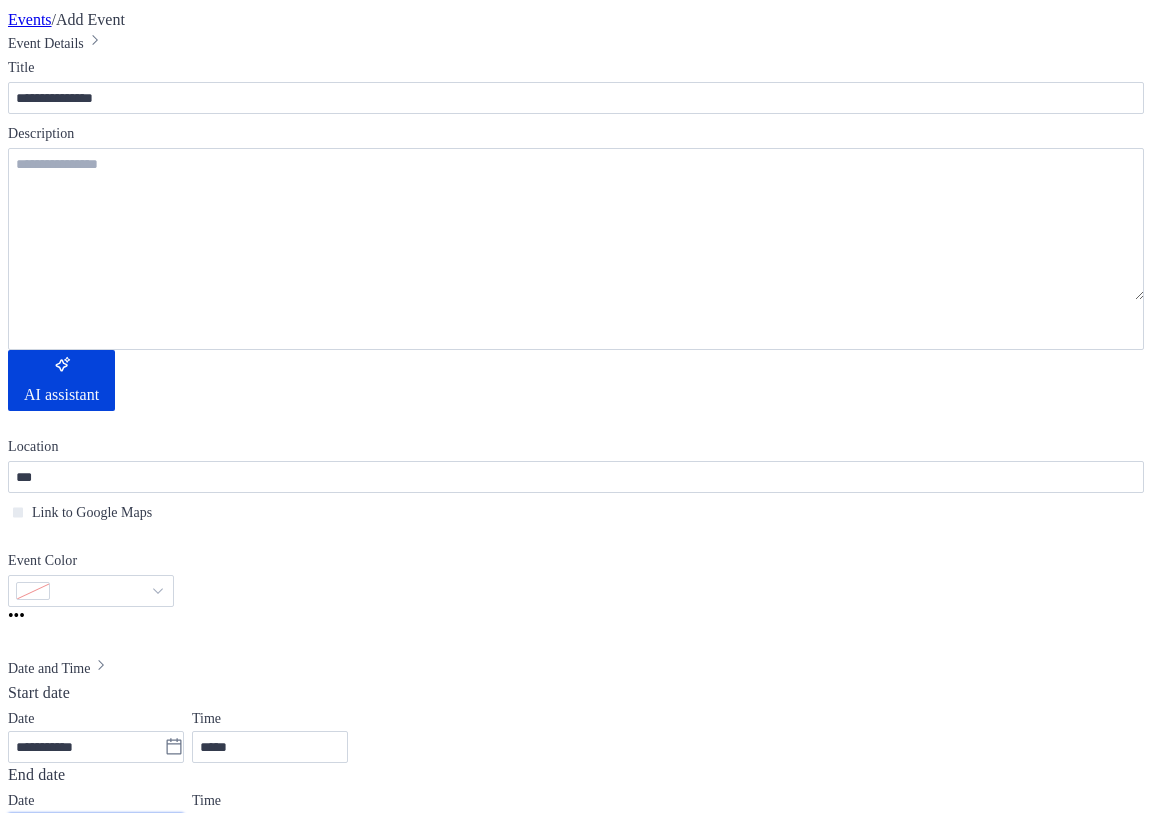 click on "**********" at bounding box center (86, 829) 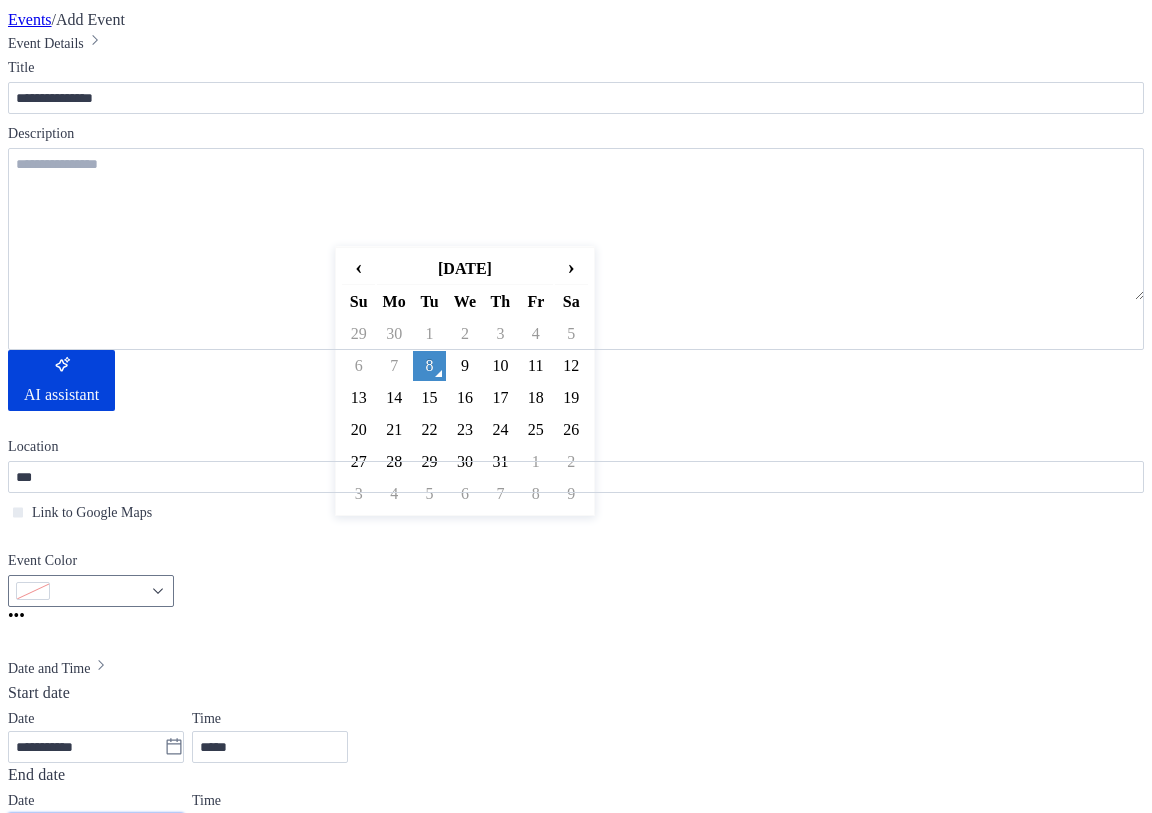 scroll, scrollTop: 1, scrollLeft: 0, axis: vertical 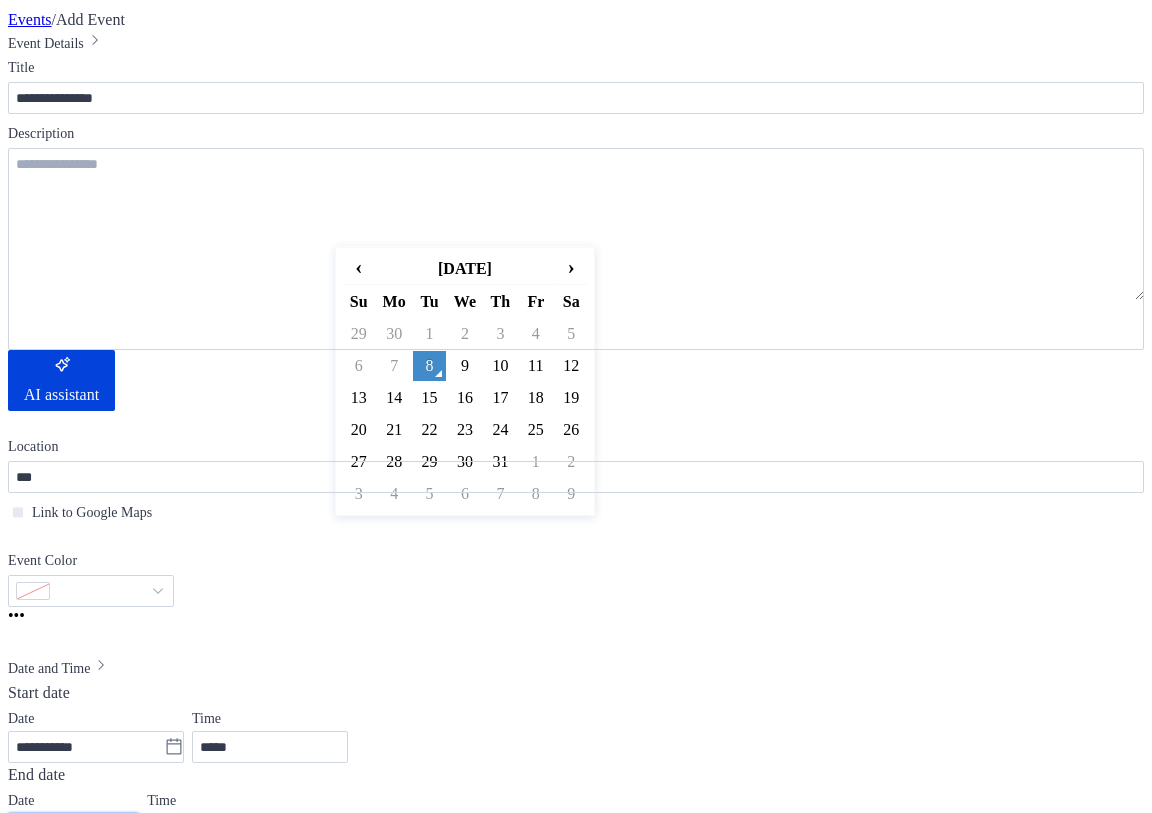 click 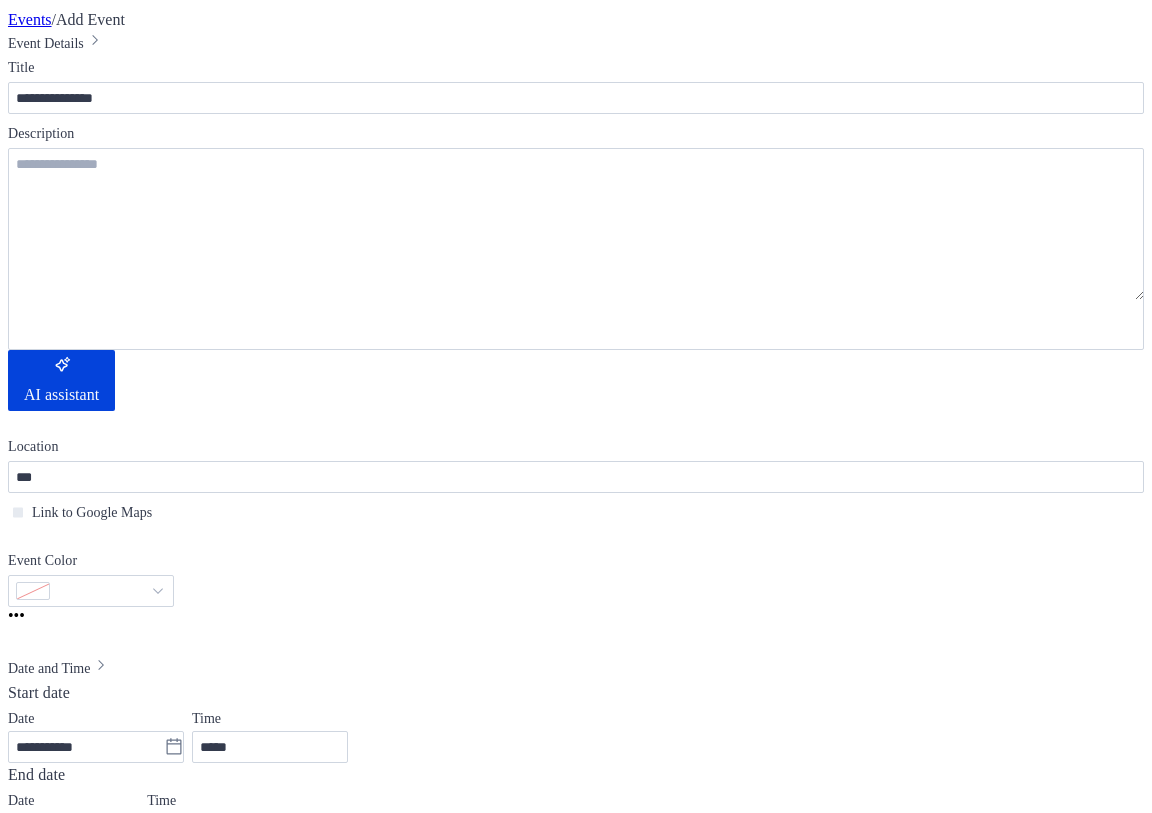 scroll, scrollTop: 0, scrollLeft: 0, axis: both 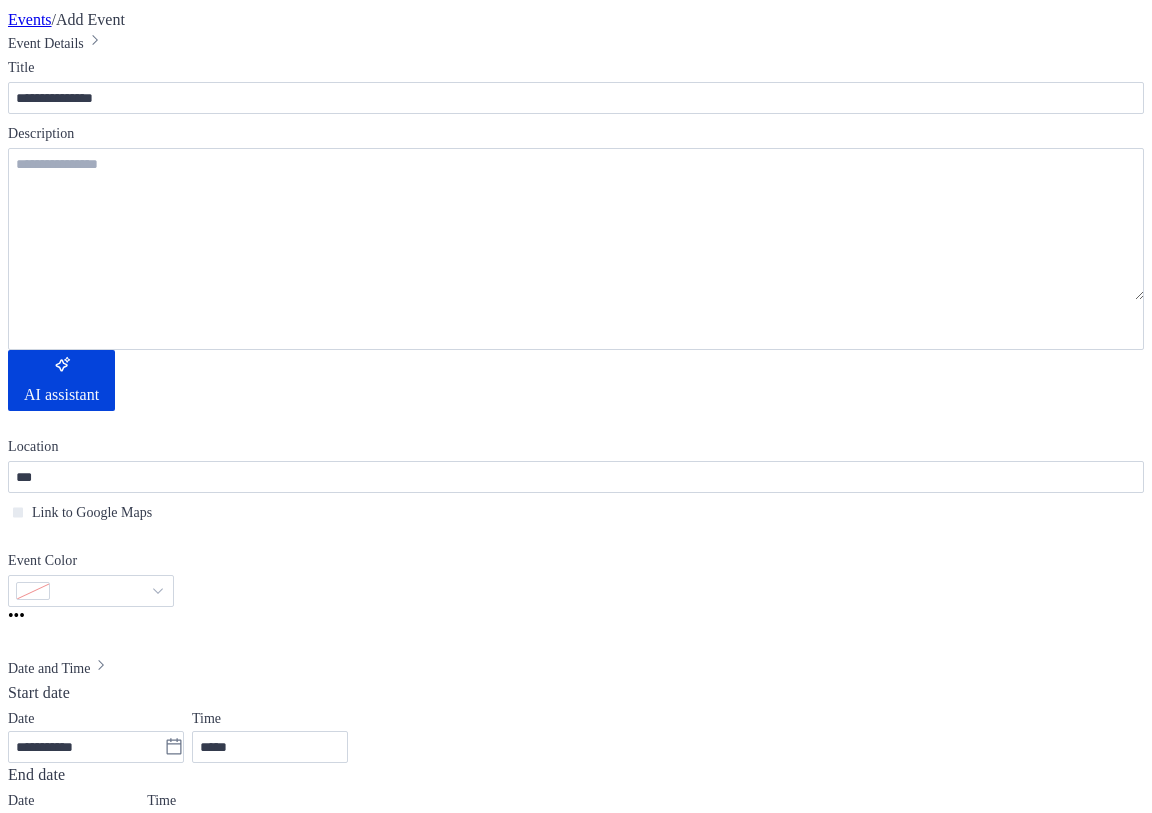 click 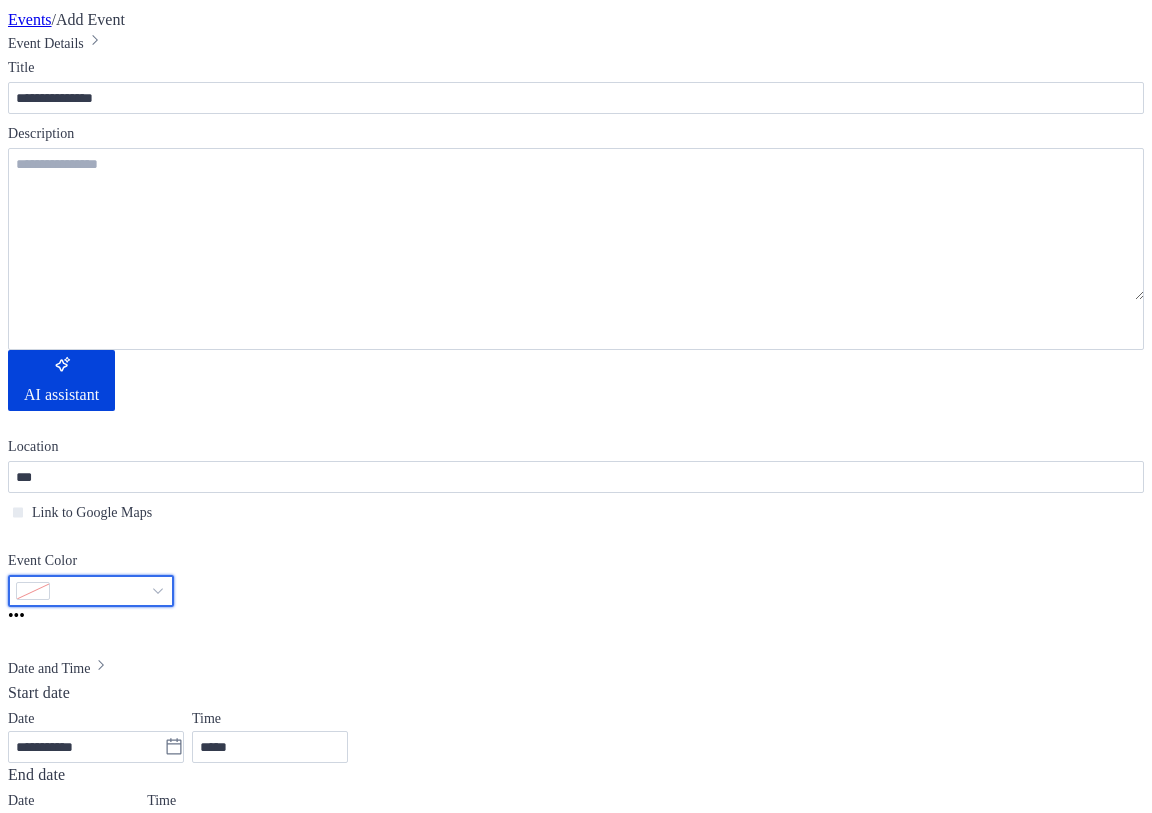 click at bounding box center (91, 591) 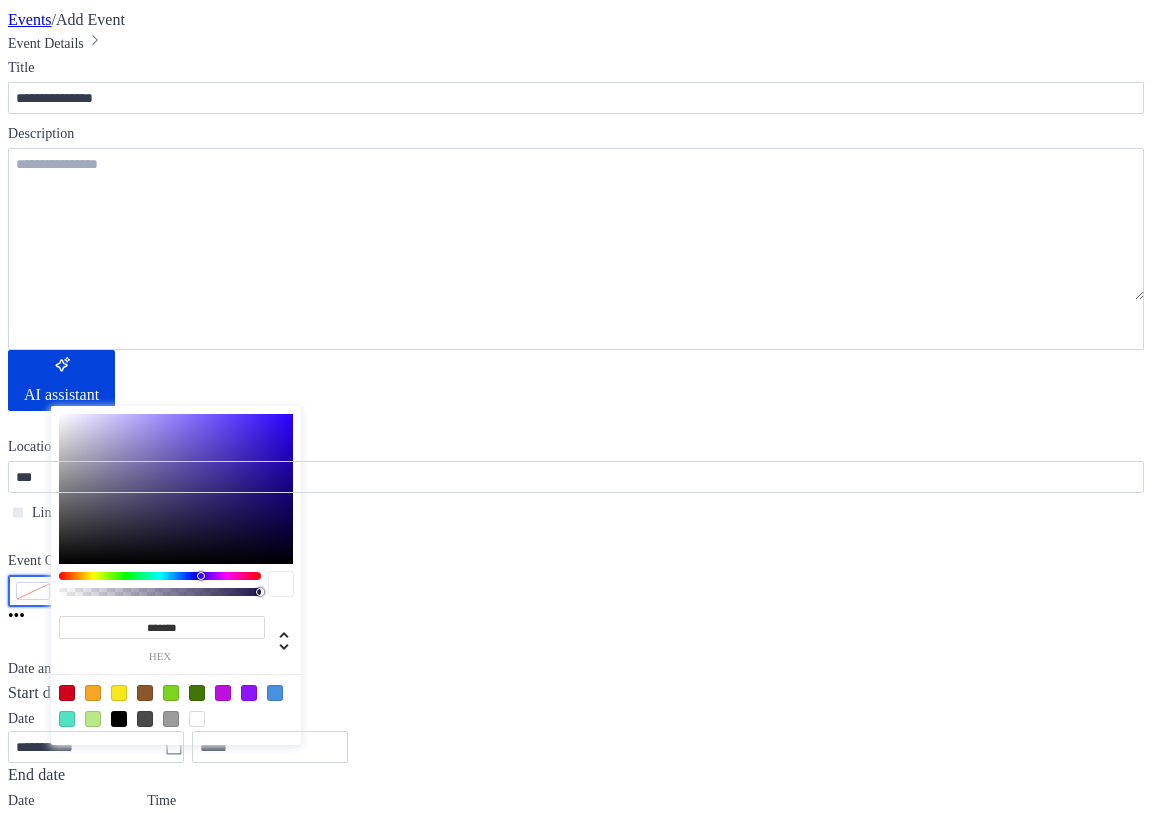 scroll, scrollTop: 200, scrollLeft: 0, axis: vertical 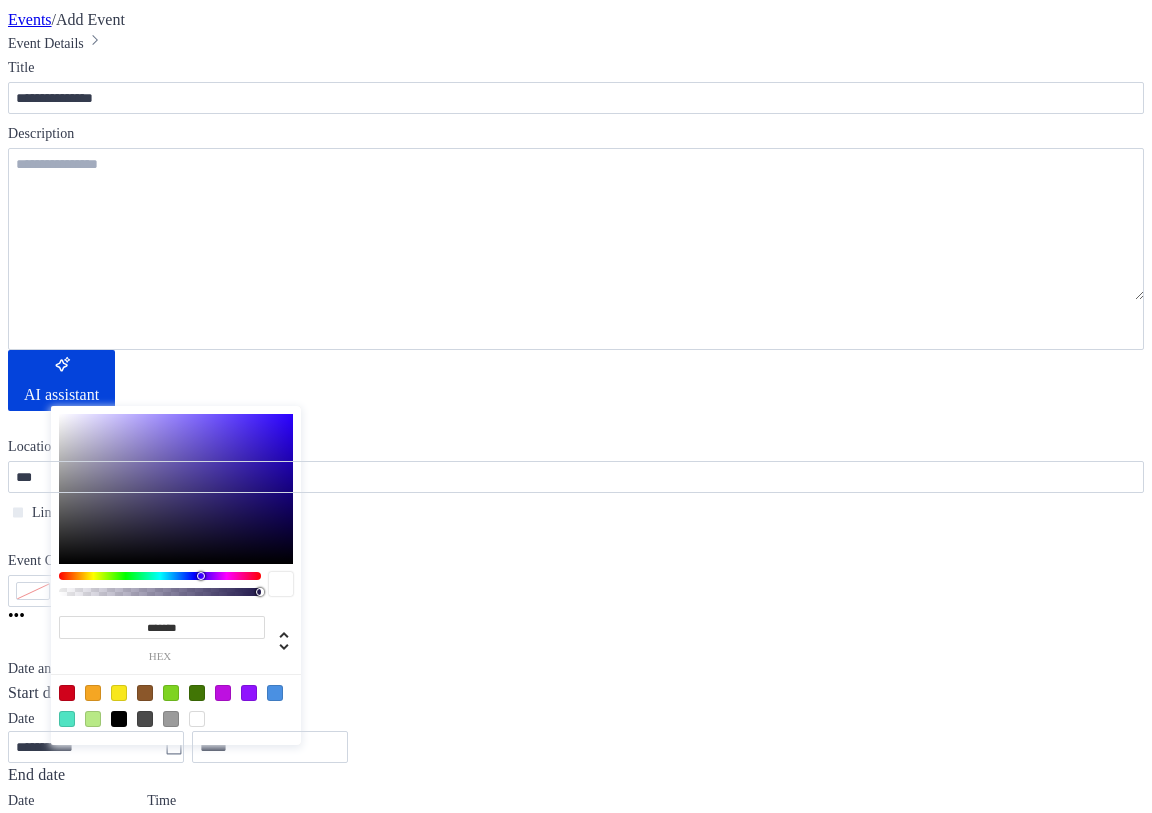 click at bounding box center [160, 576] 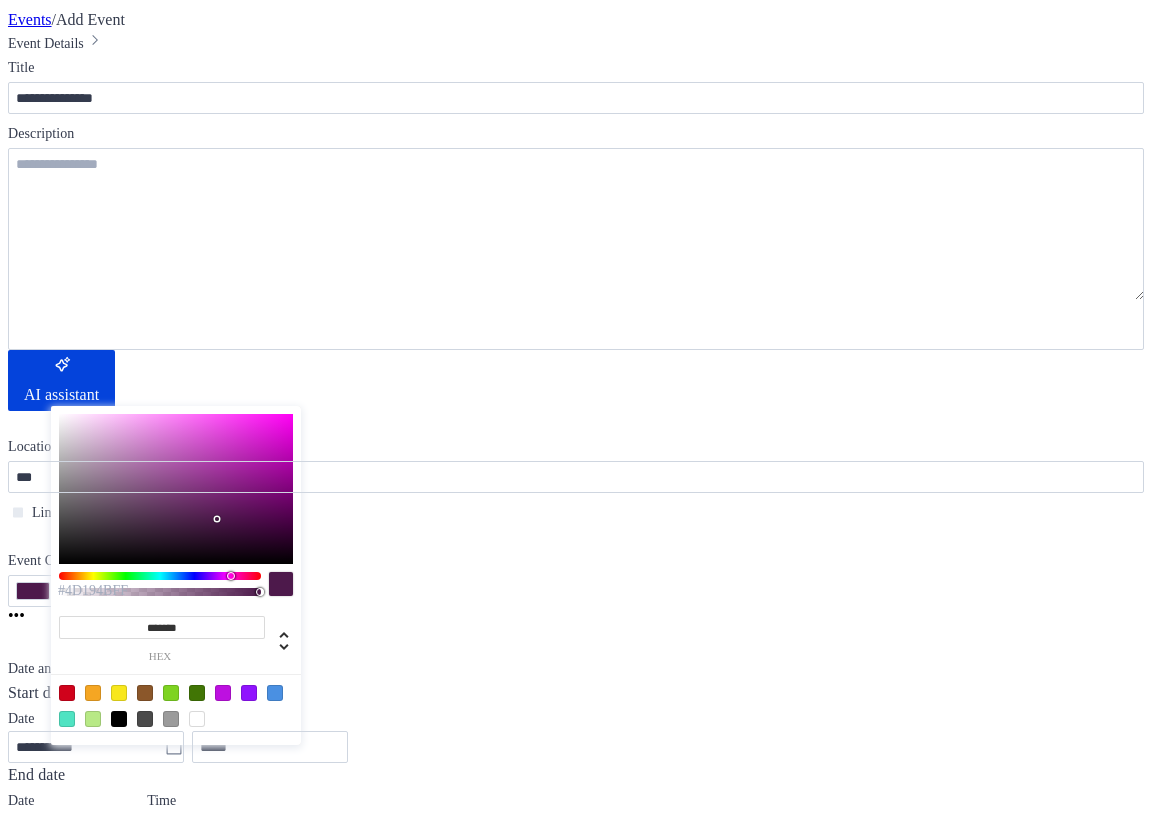 type on "*******" 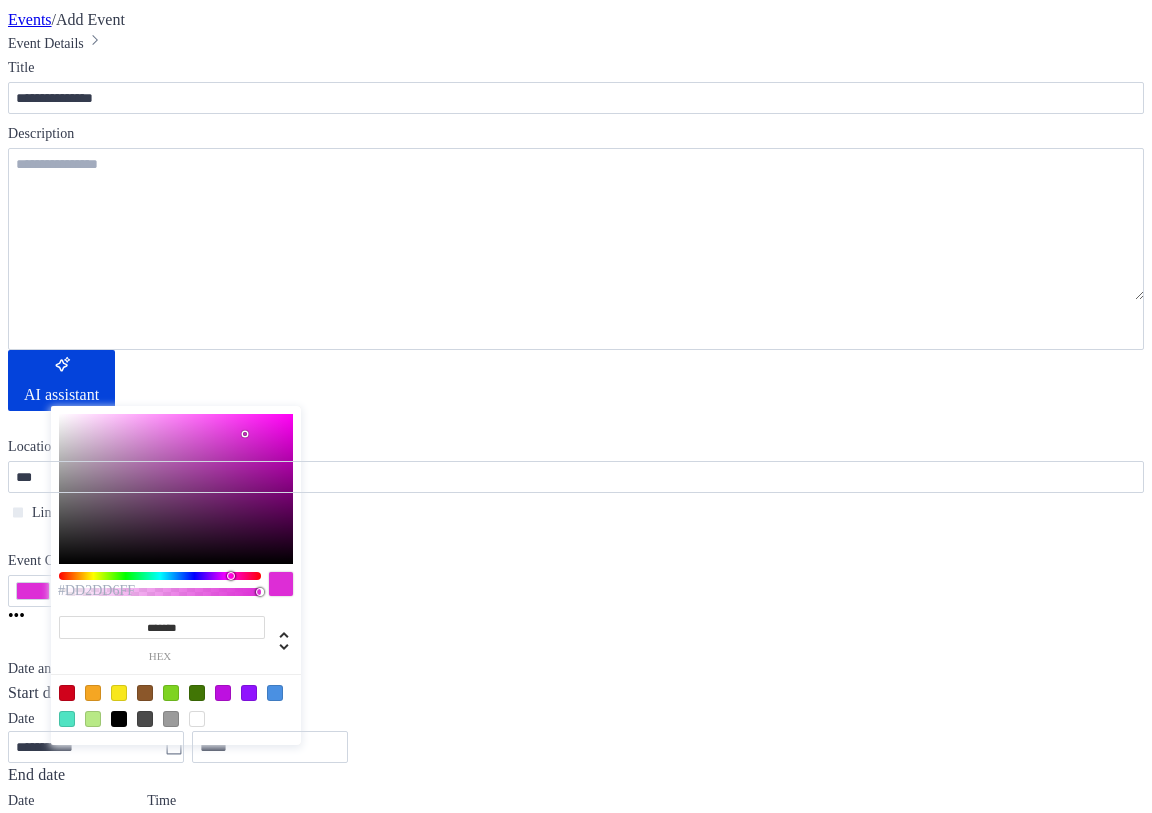 click at bounding box center (176, 489) 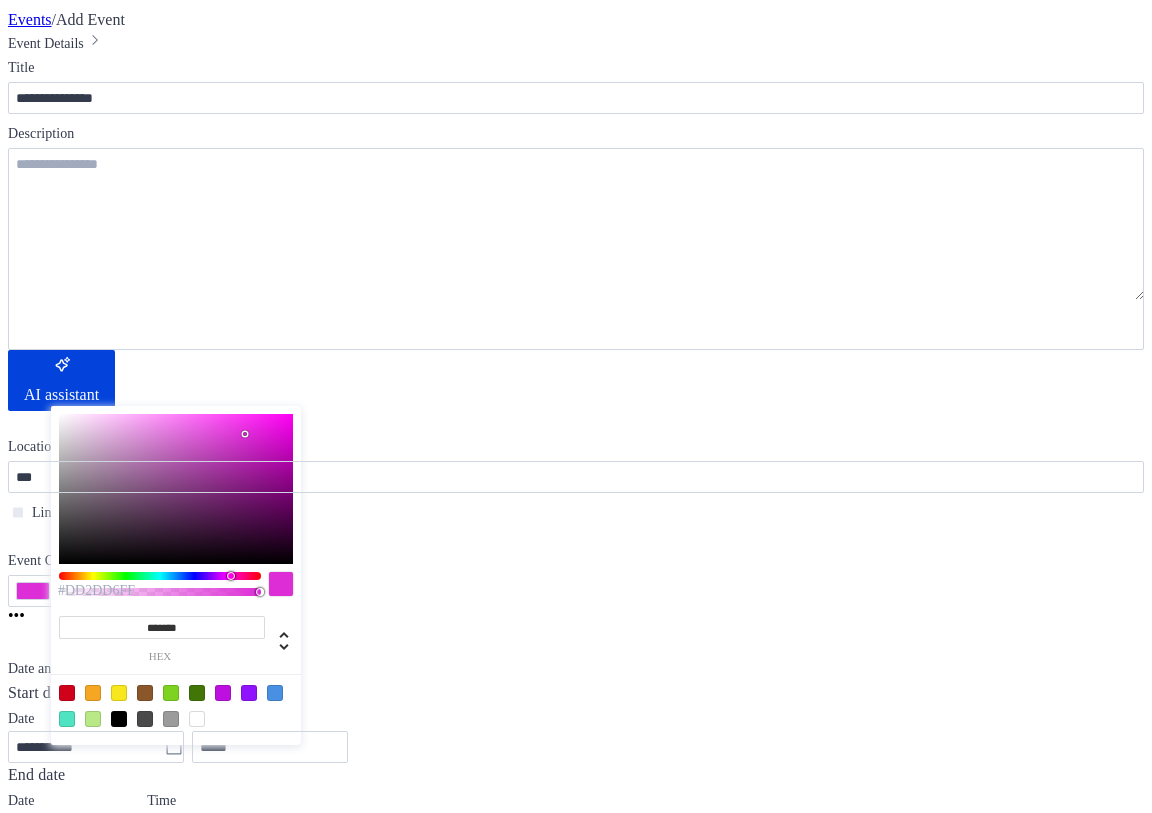 click on "**********" at bounding box center (576, 862) 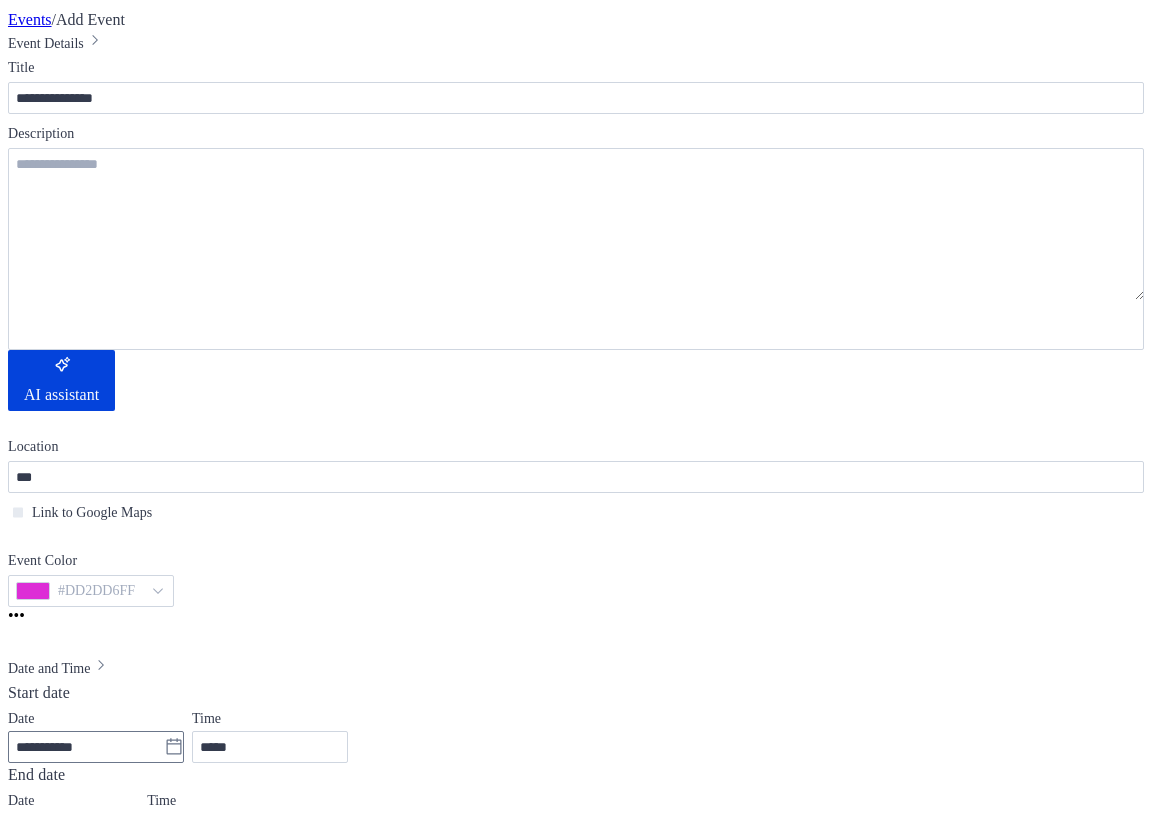 click 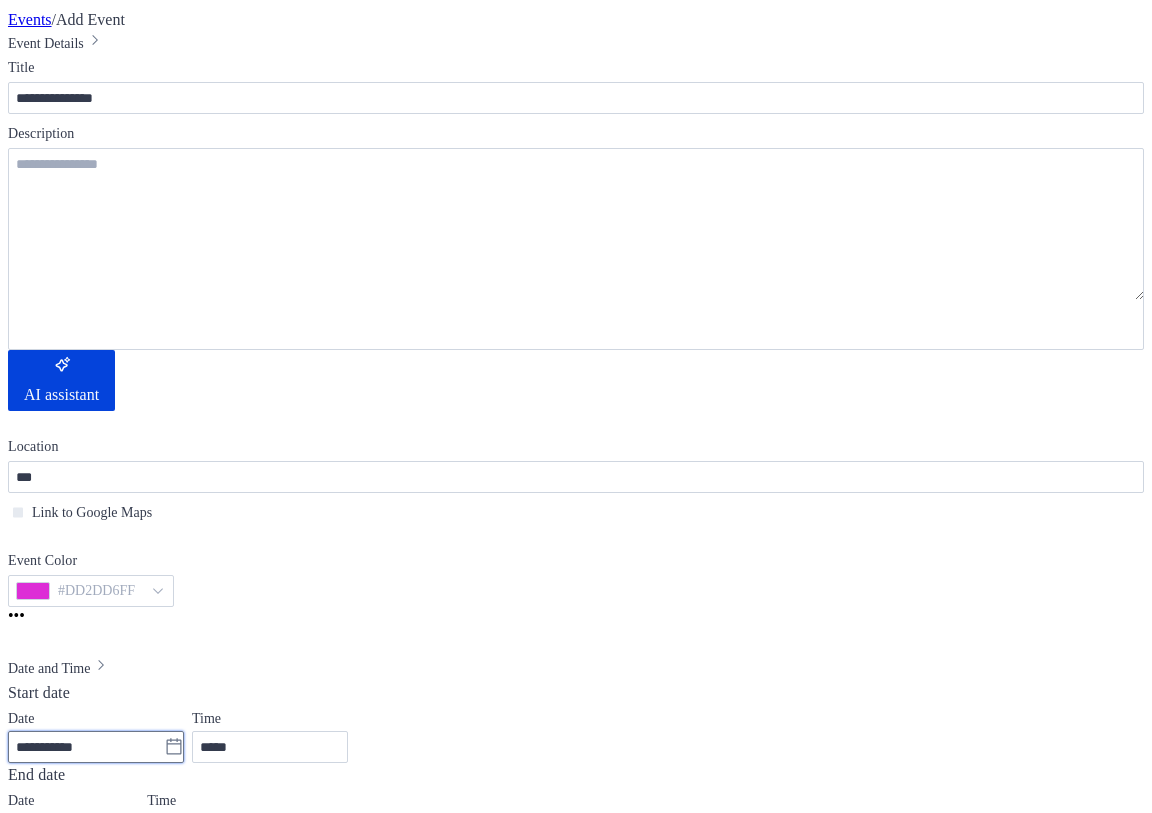 click on "**********" at bounding box center [86, 747] 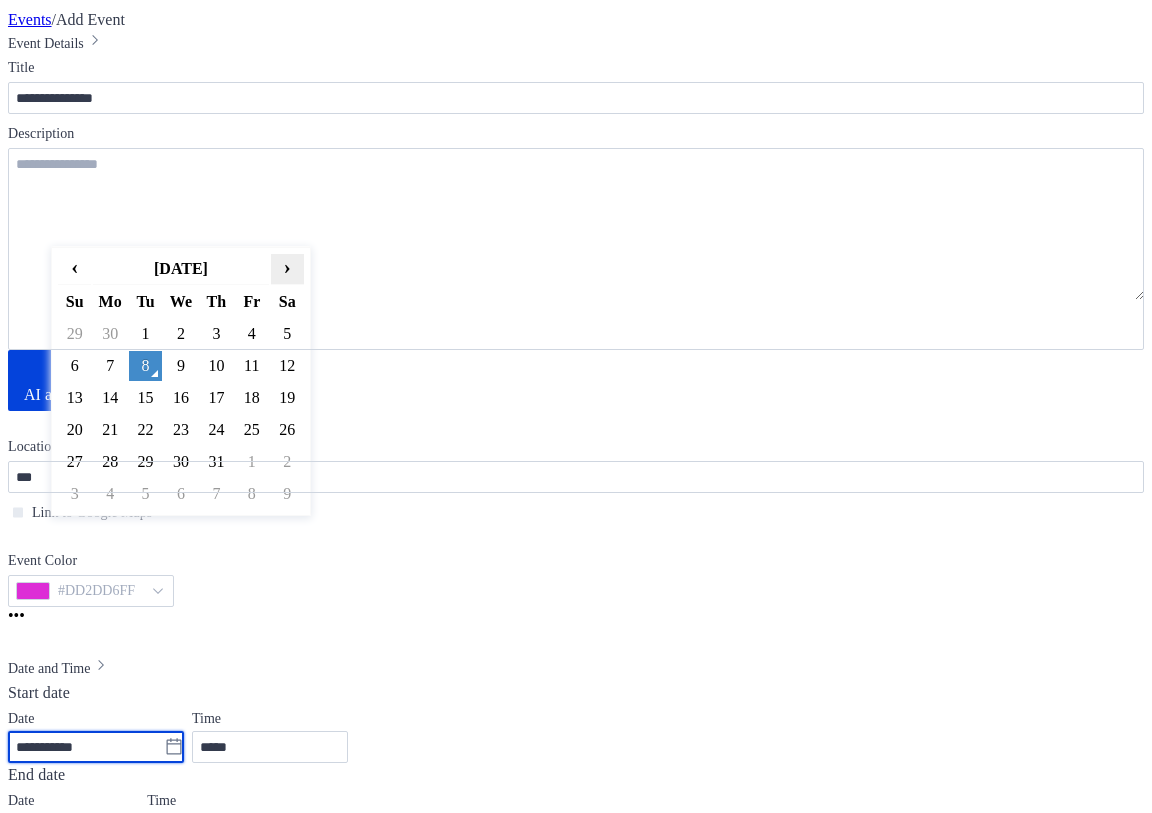 click on "›" at bounding box center [287, 267] 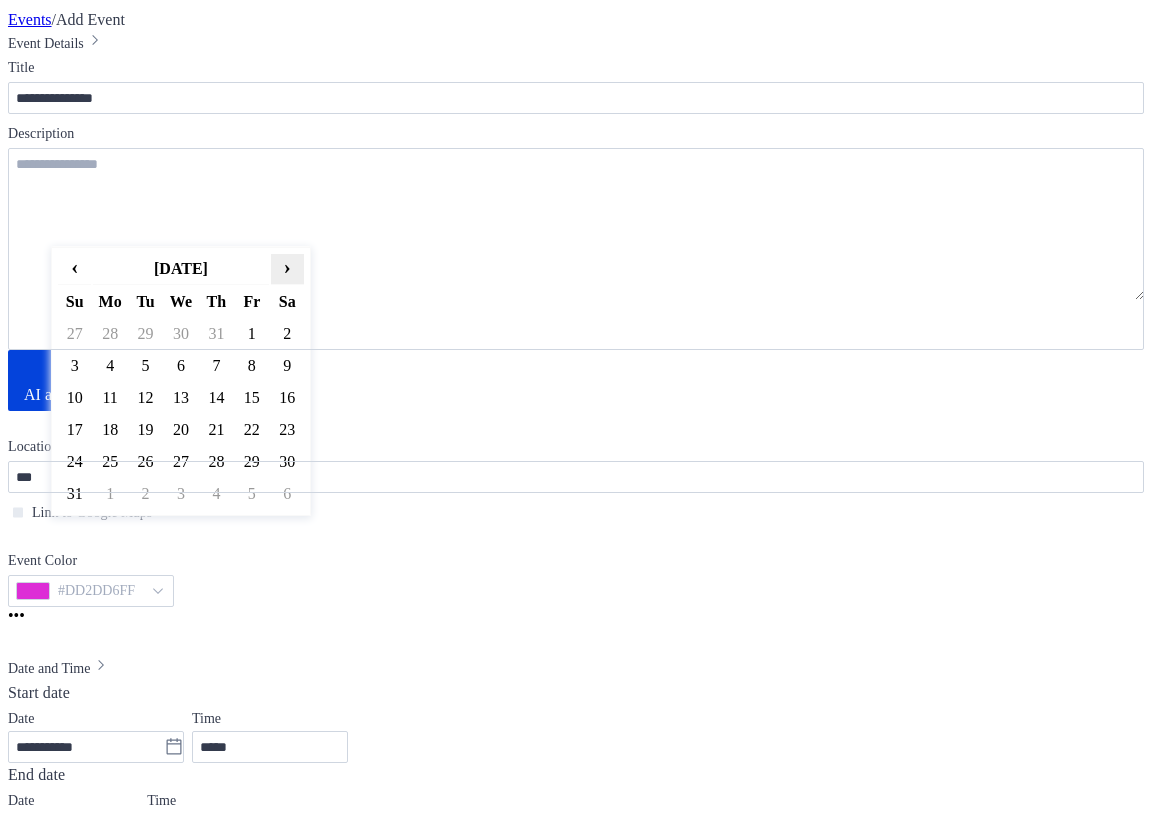 click on "›" at bounding box center [287, 267] 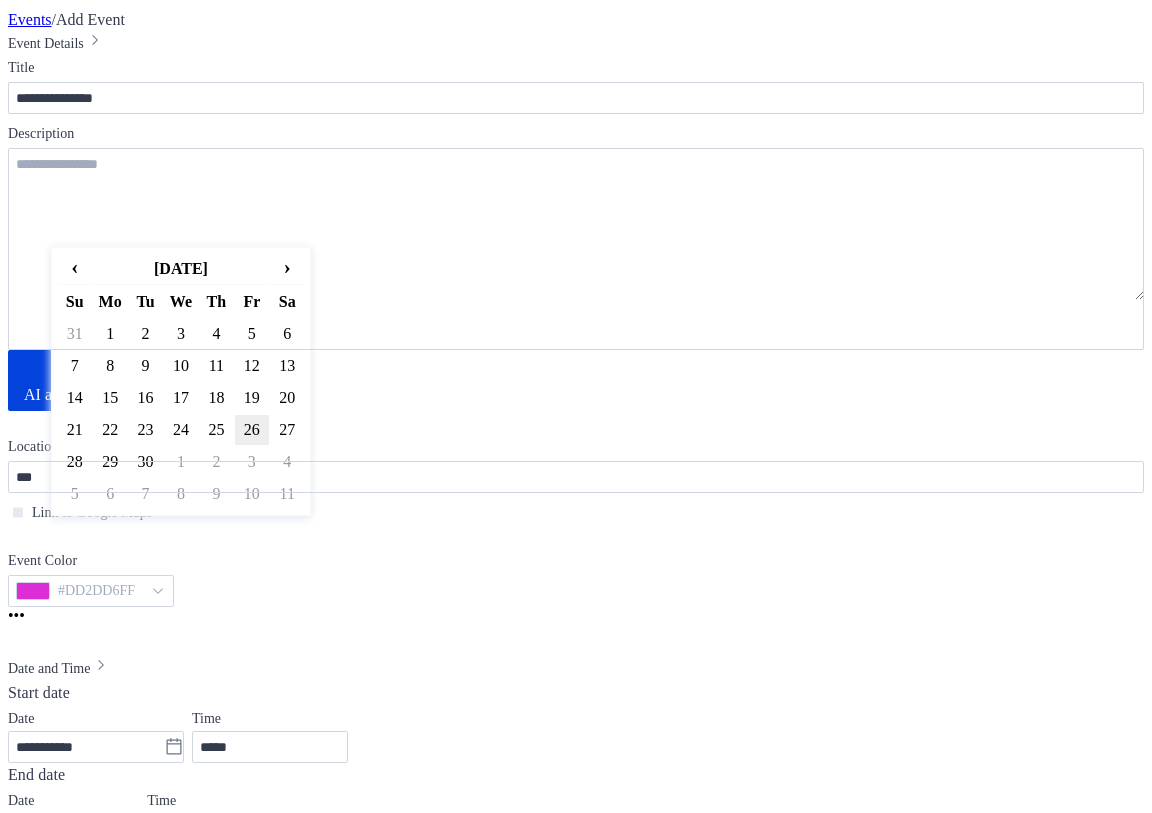 click on "26" at bounding box center [251, 430] 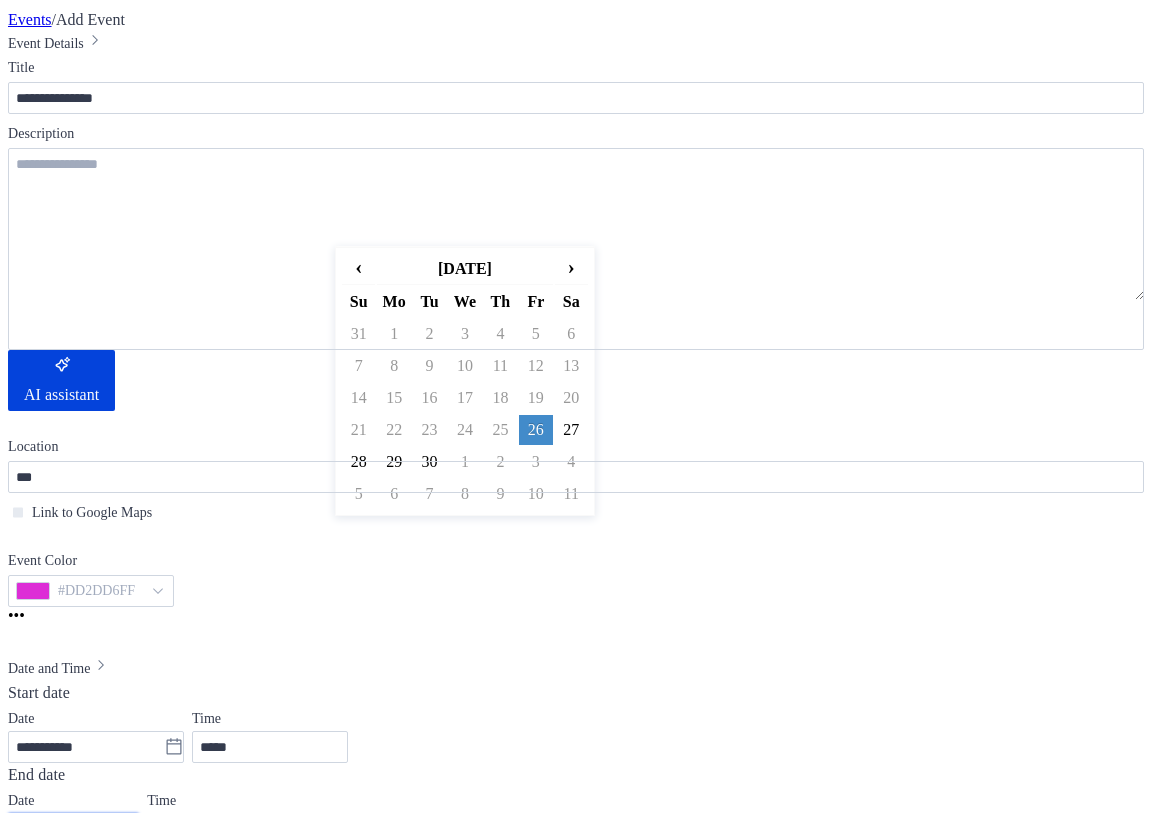 click on "**********" at bounding box center [63, 827] 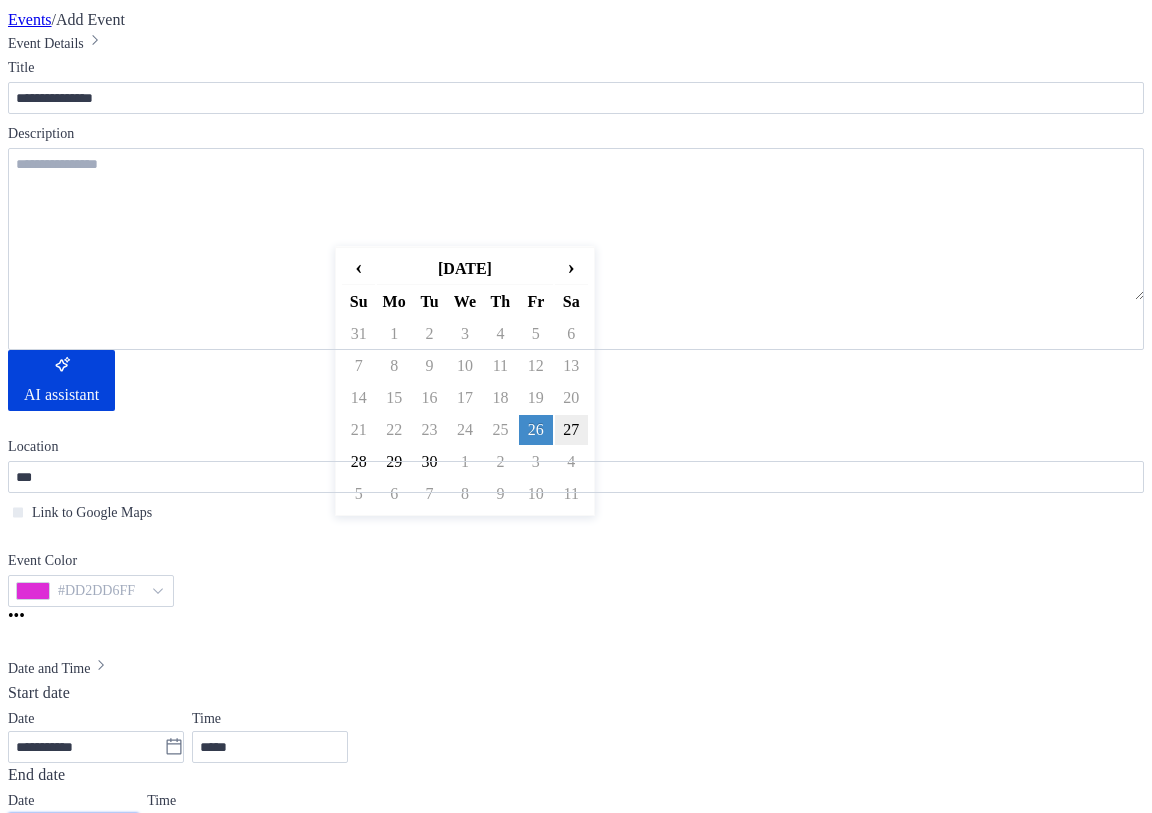 click on "27" at bounding box center [571, 430] 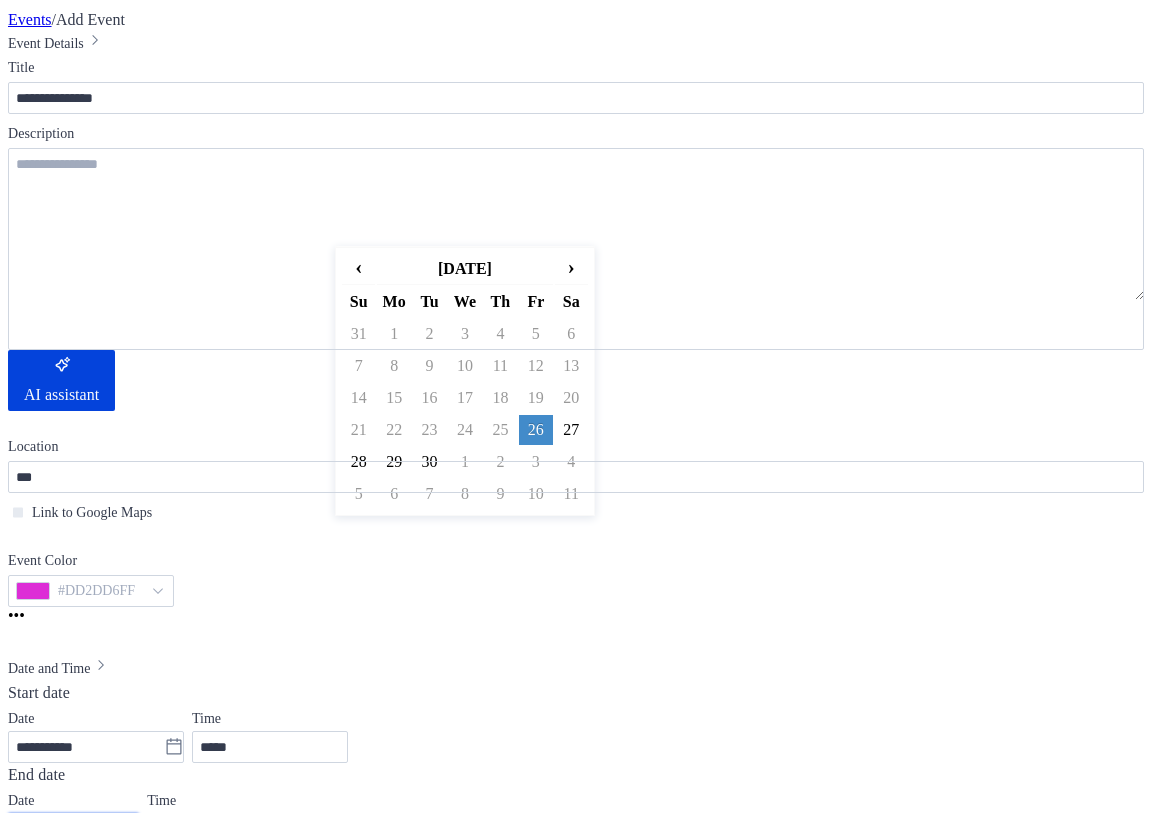 type on "**********" 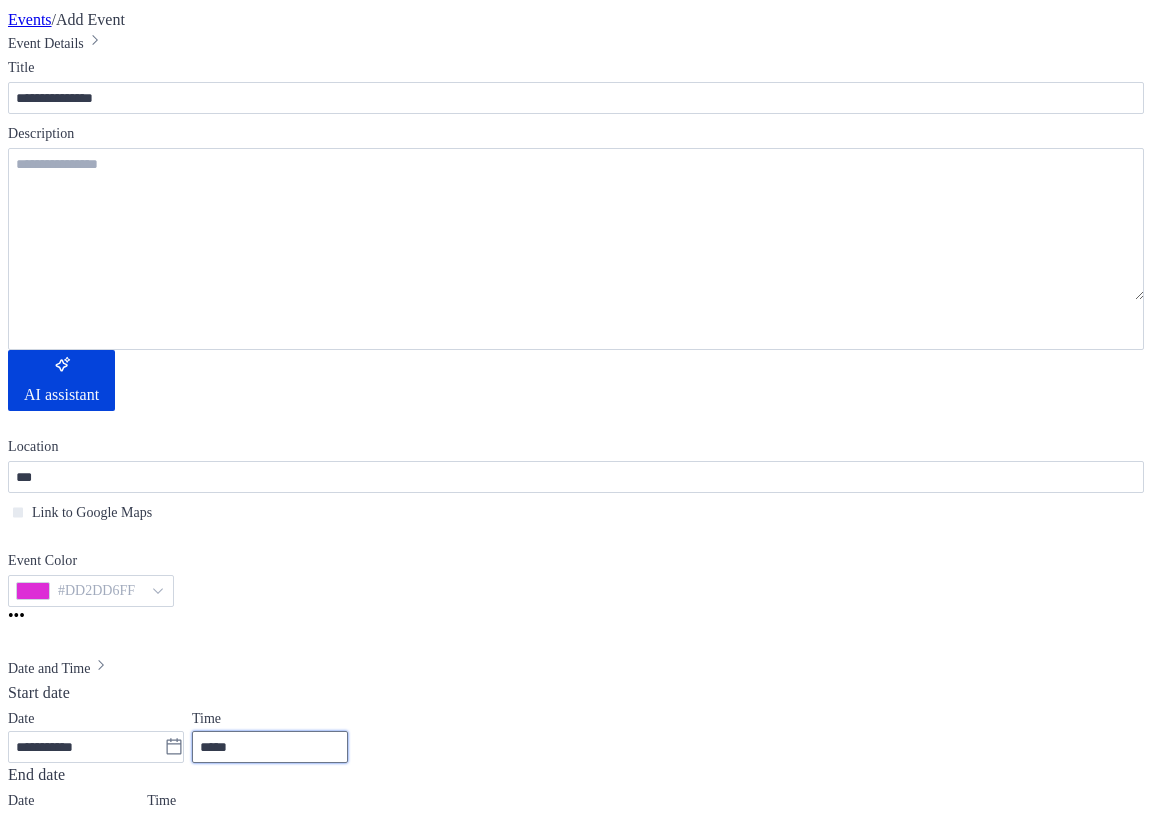 click on "*****" at bounding box center [270, 747] 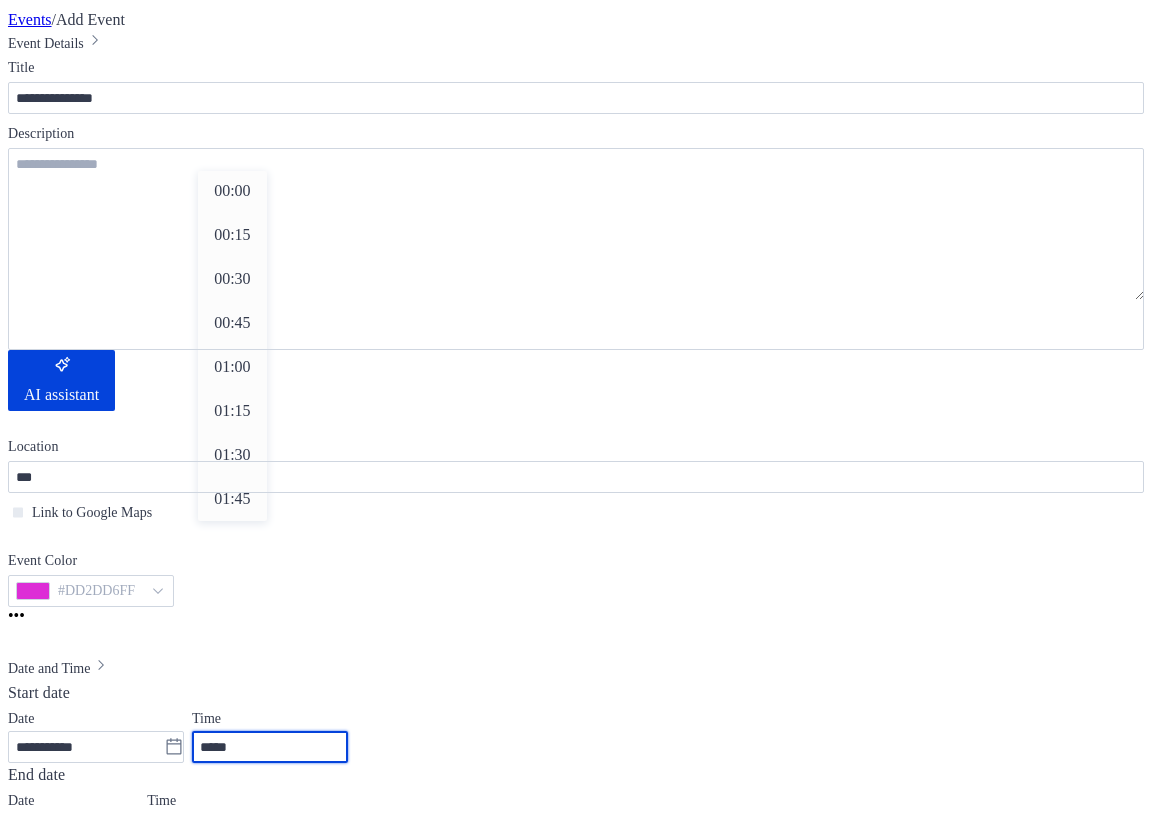 scroll, scrollTop: 1968, scrollLeft: 0, axis: vertical 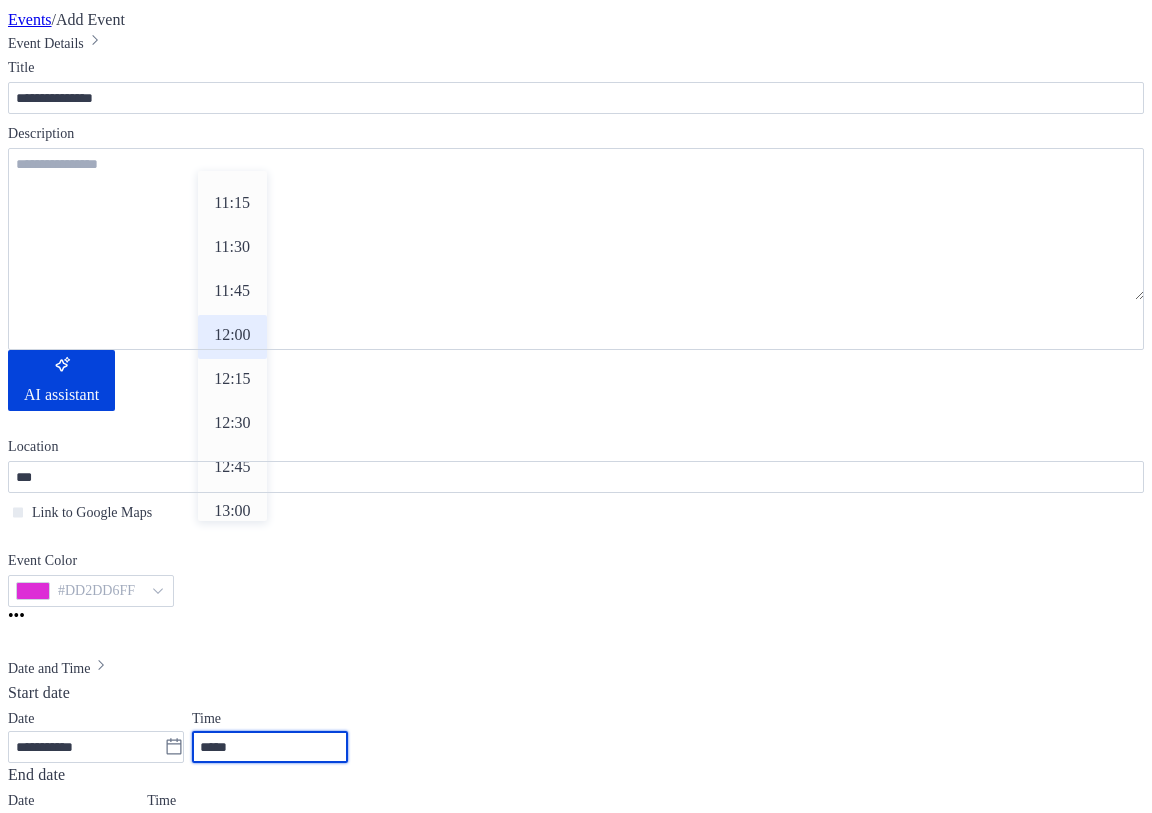drag, startPoint x: 280, startPoint y: 533, endPoint x: 209, endPoint y: 525, distance: 71.44928 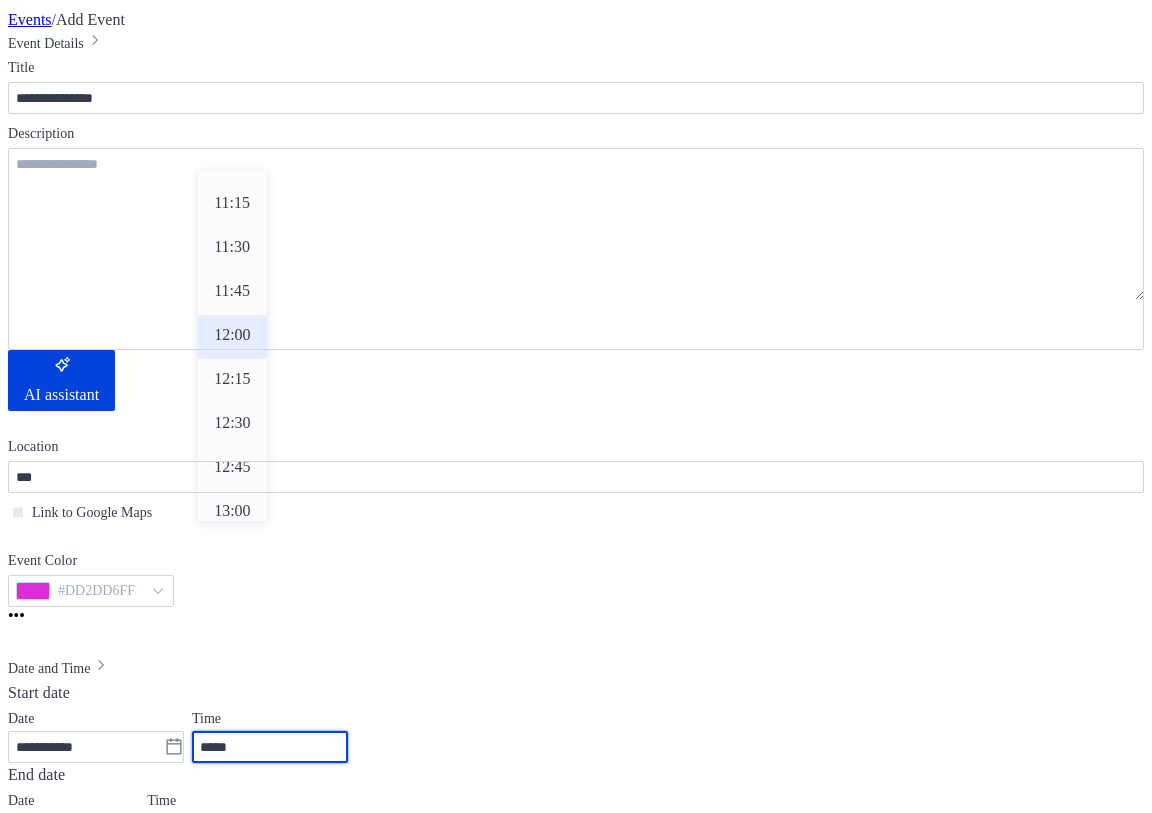 click on "*****" at bounding box center (270, 747) 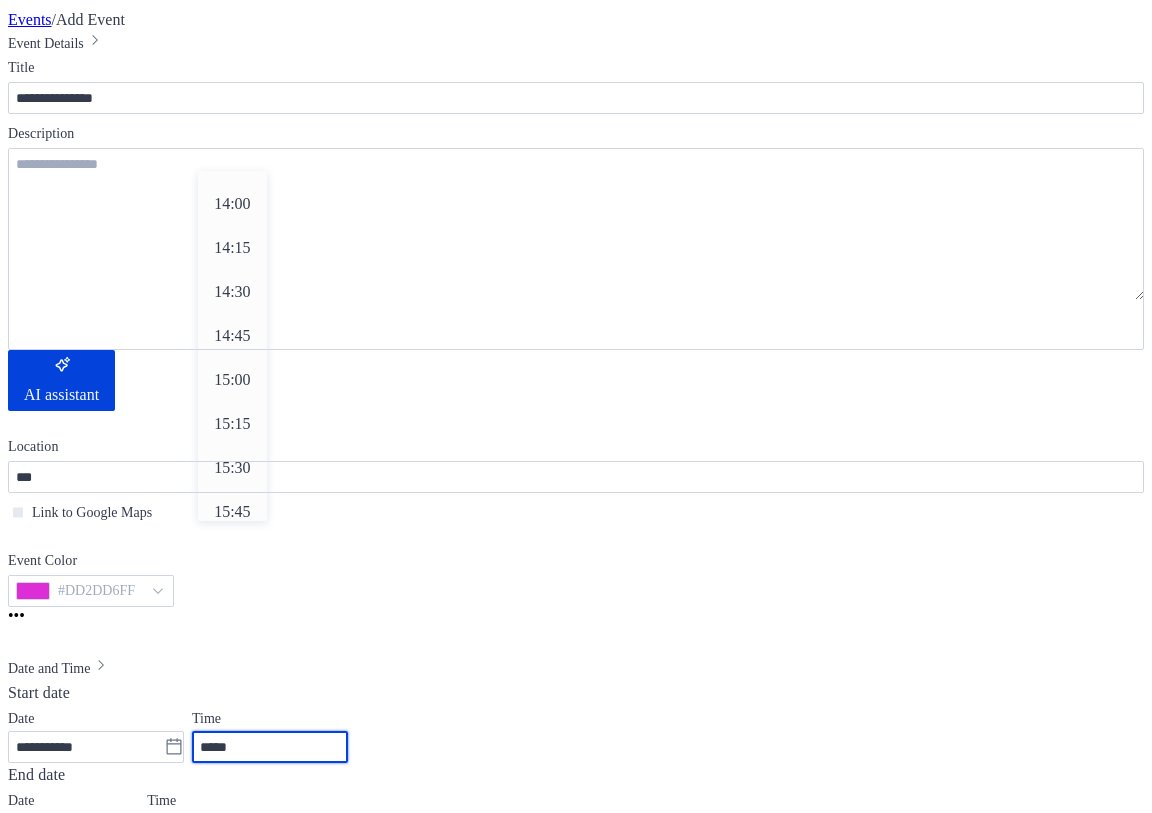 scroll, scrollTop: 2468, scrollLeft: 0, axis: vertical 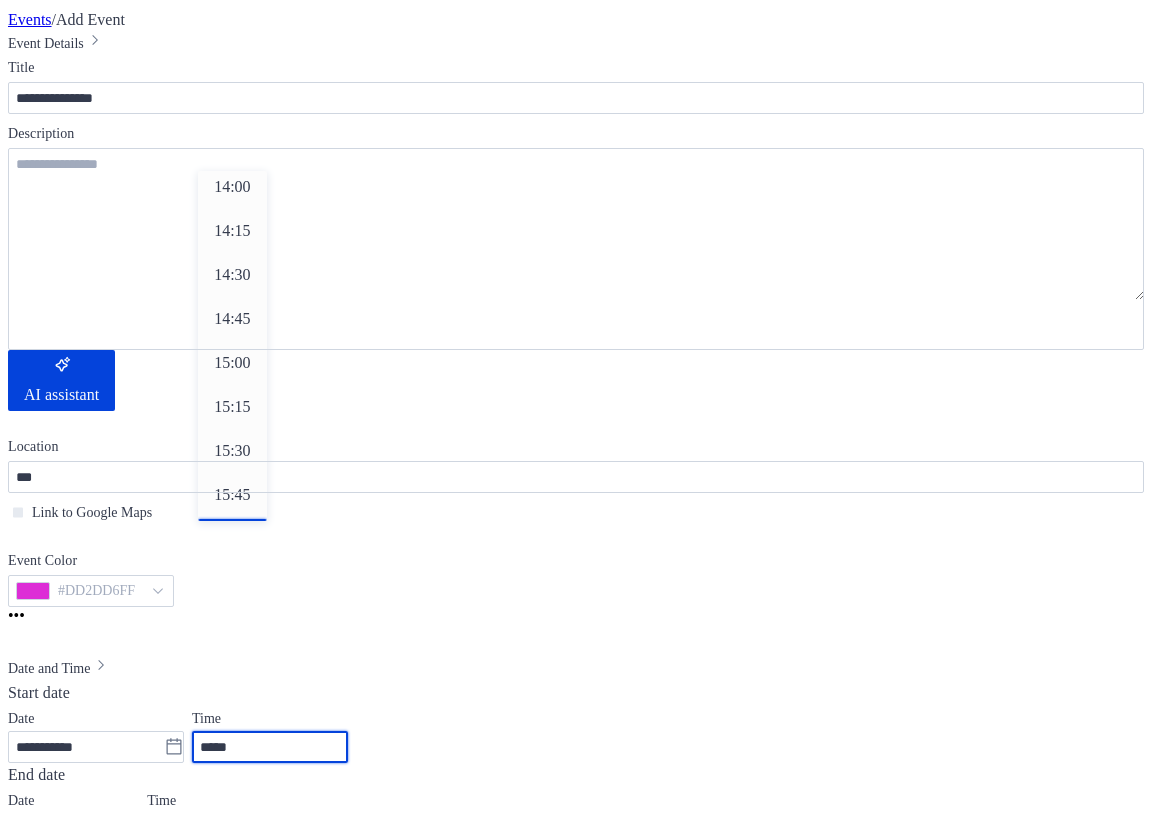 click on "16:00" at bounding box center [232, 539] 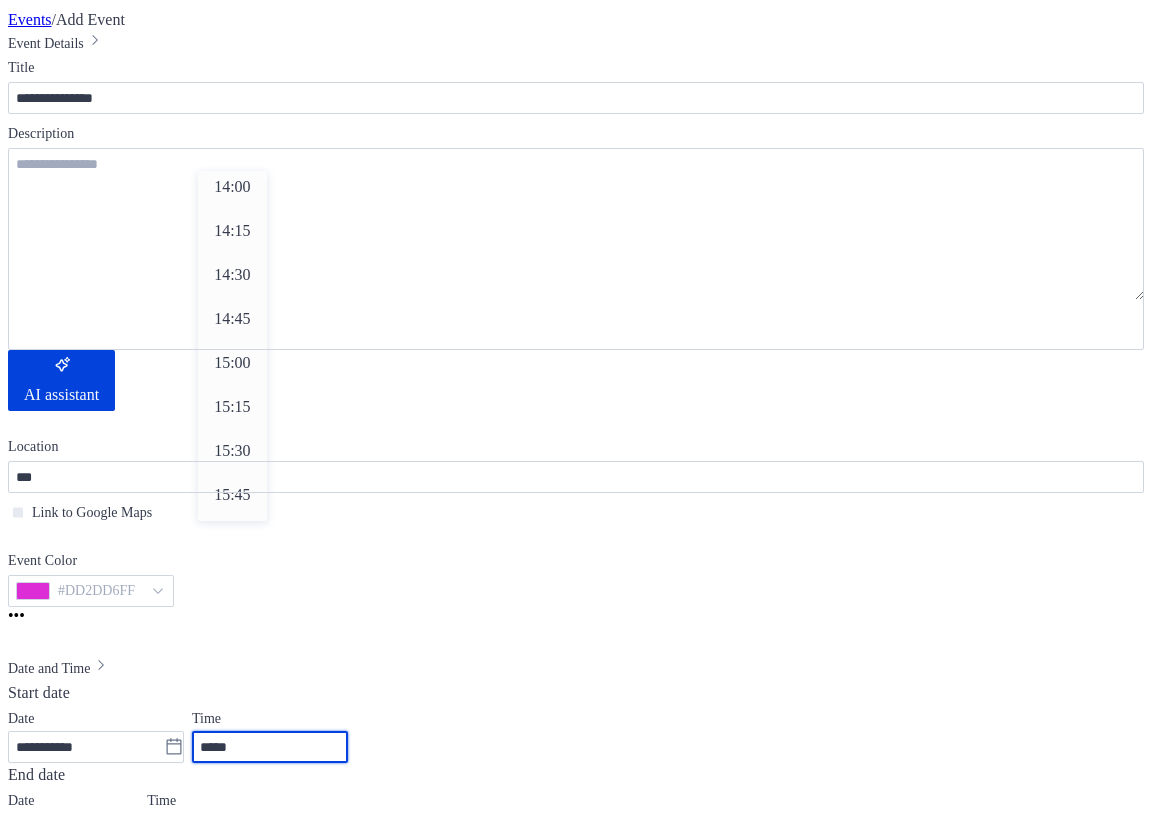 type on "*****" 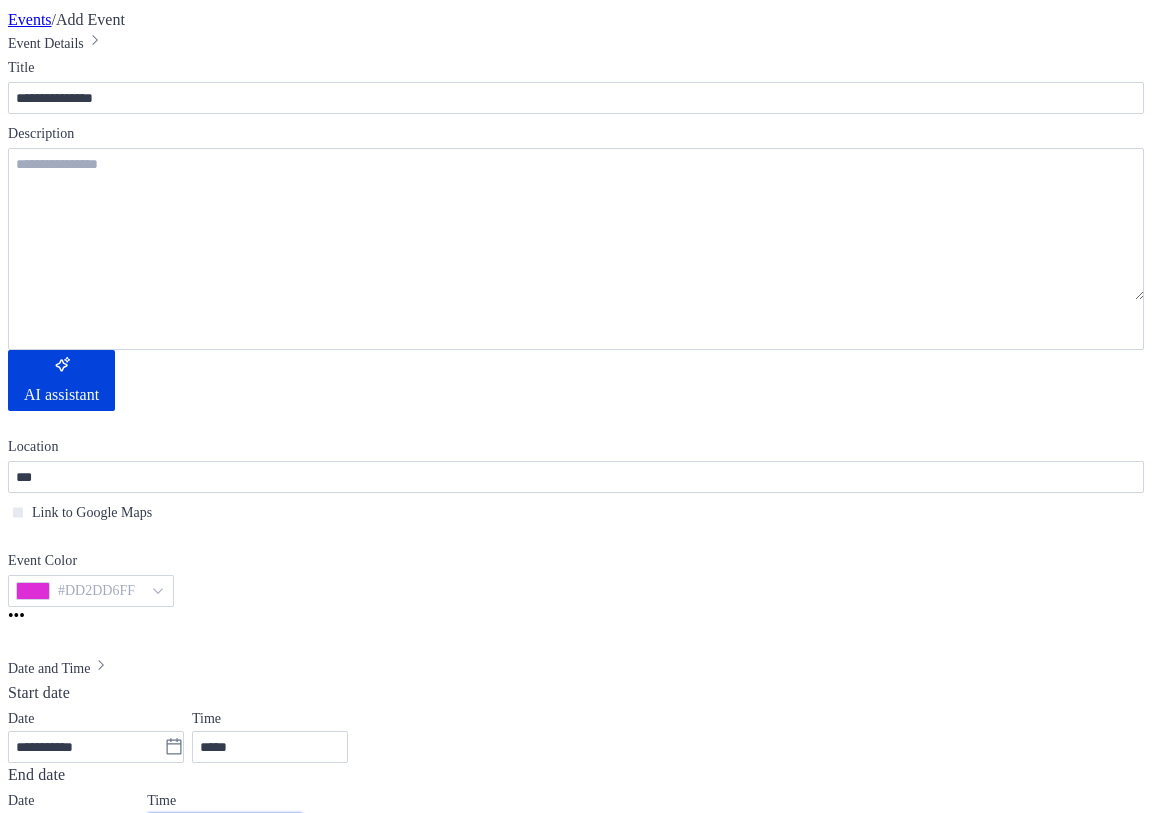 click on "*****" at bounding box center [225, 829] 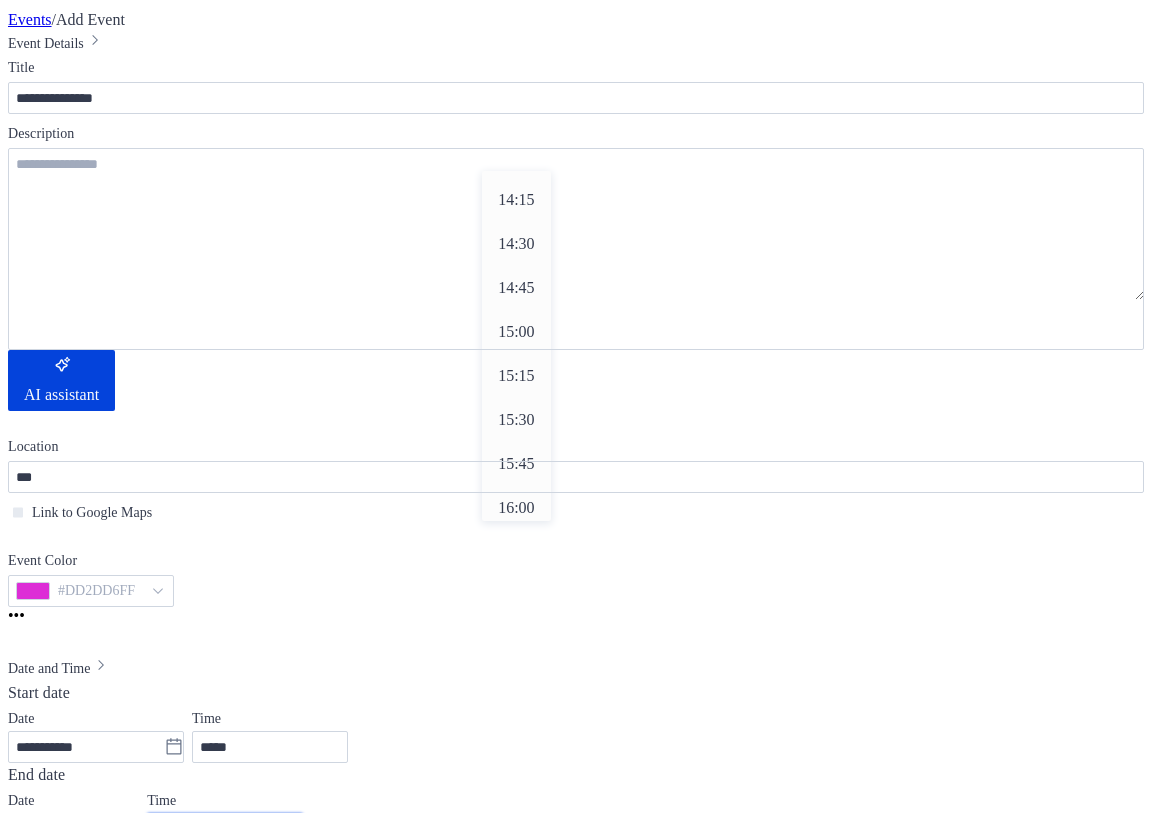scroll, scrollTop: 2488, scrollLeft: 0, axis: vertical 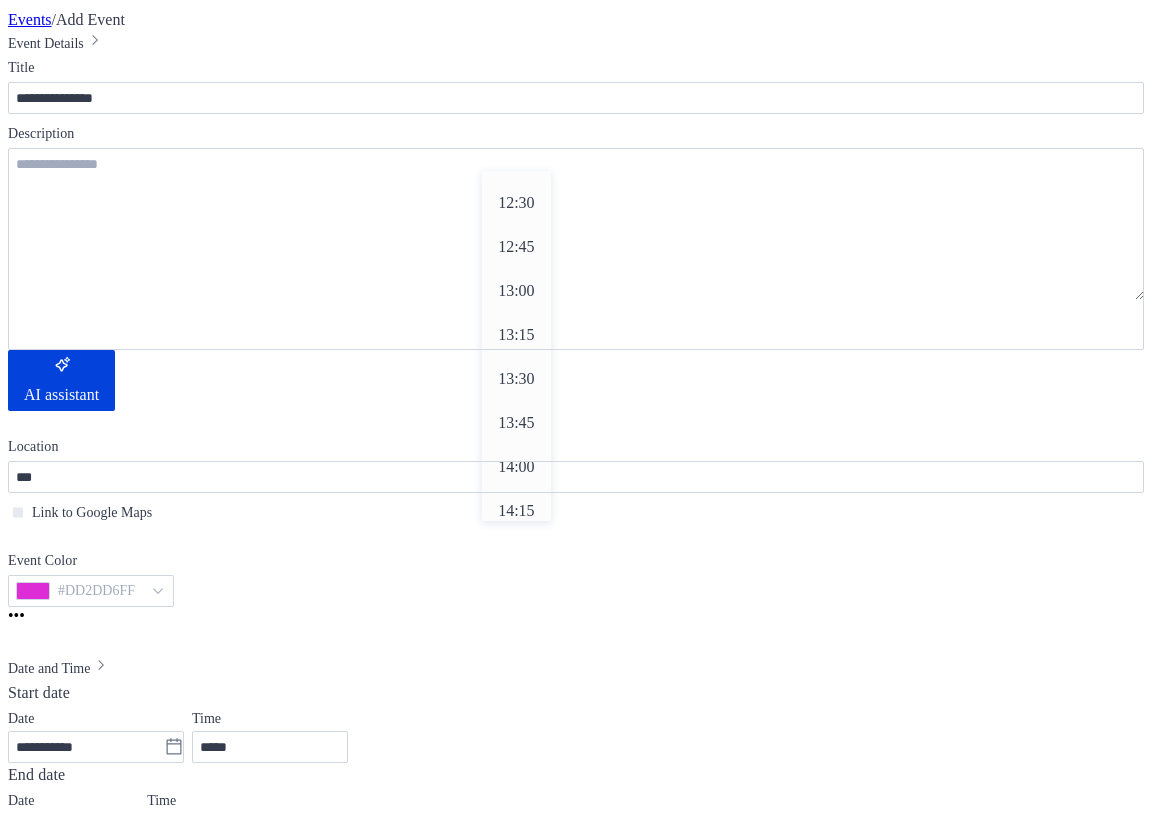 click on "14:30" at bounding box center (516, 555) 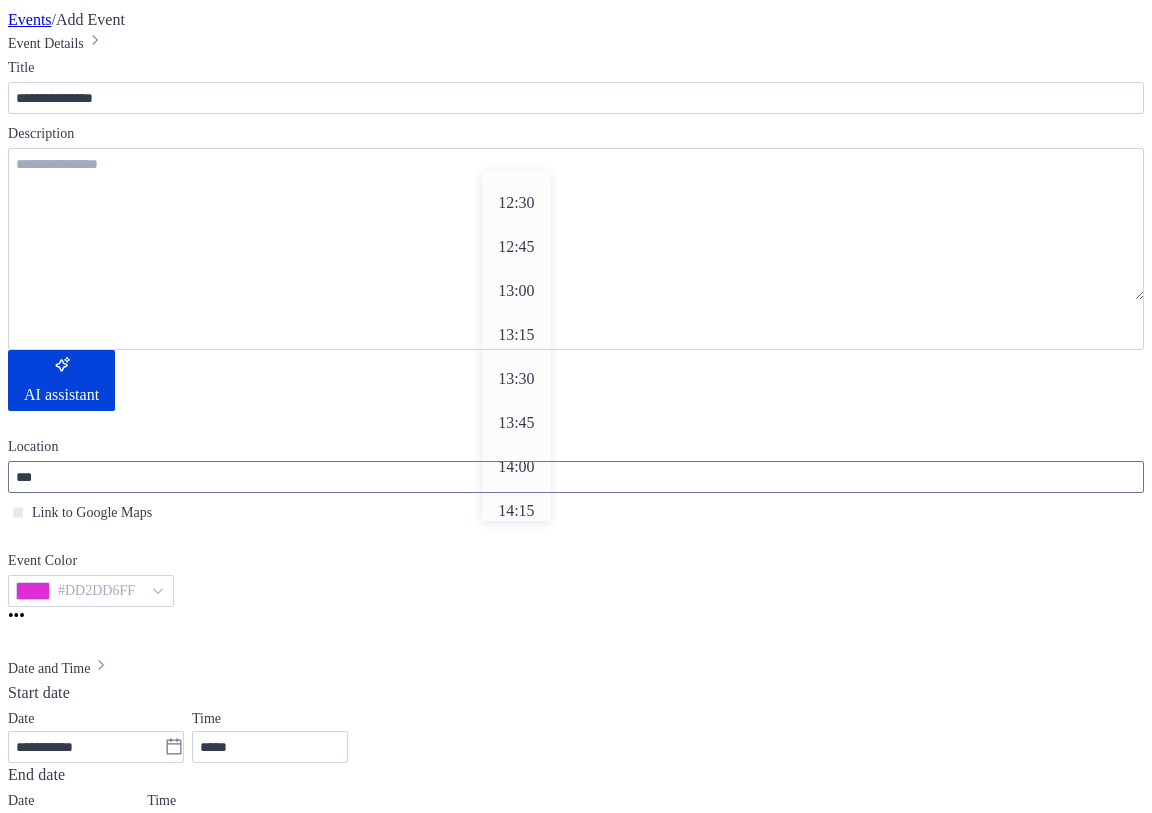 type on "*****" 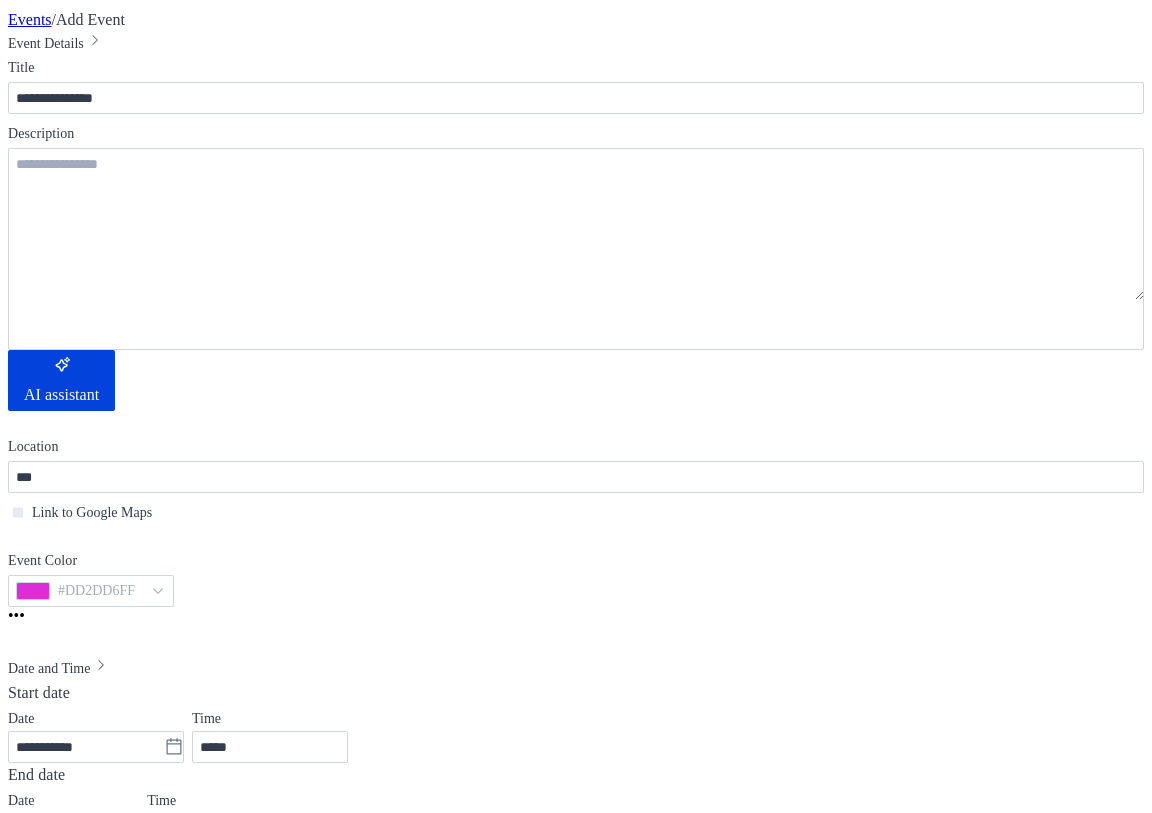 click on "**********" at bounding box center [576, 811] 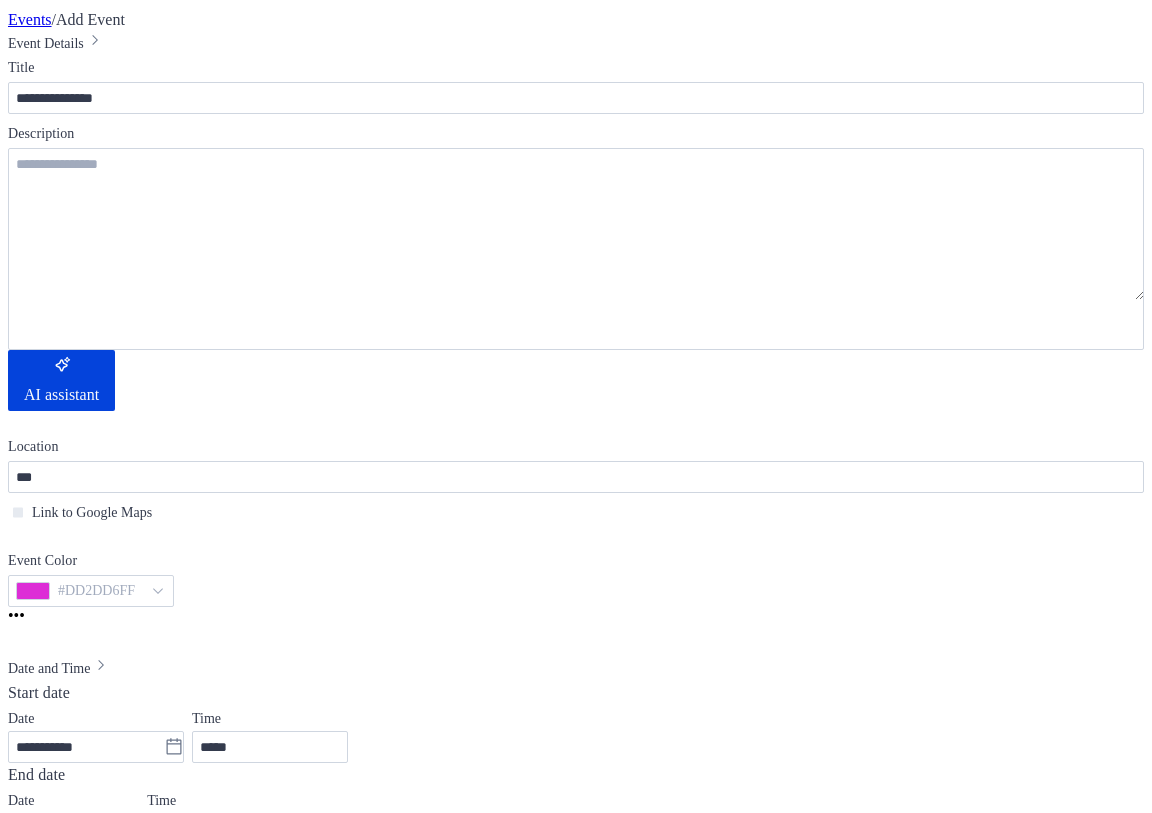 scroll, scrollTop: 593, scrollLeft: 0, axis: vertical 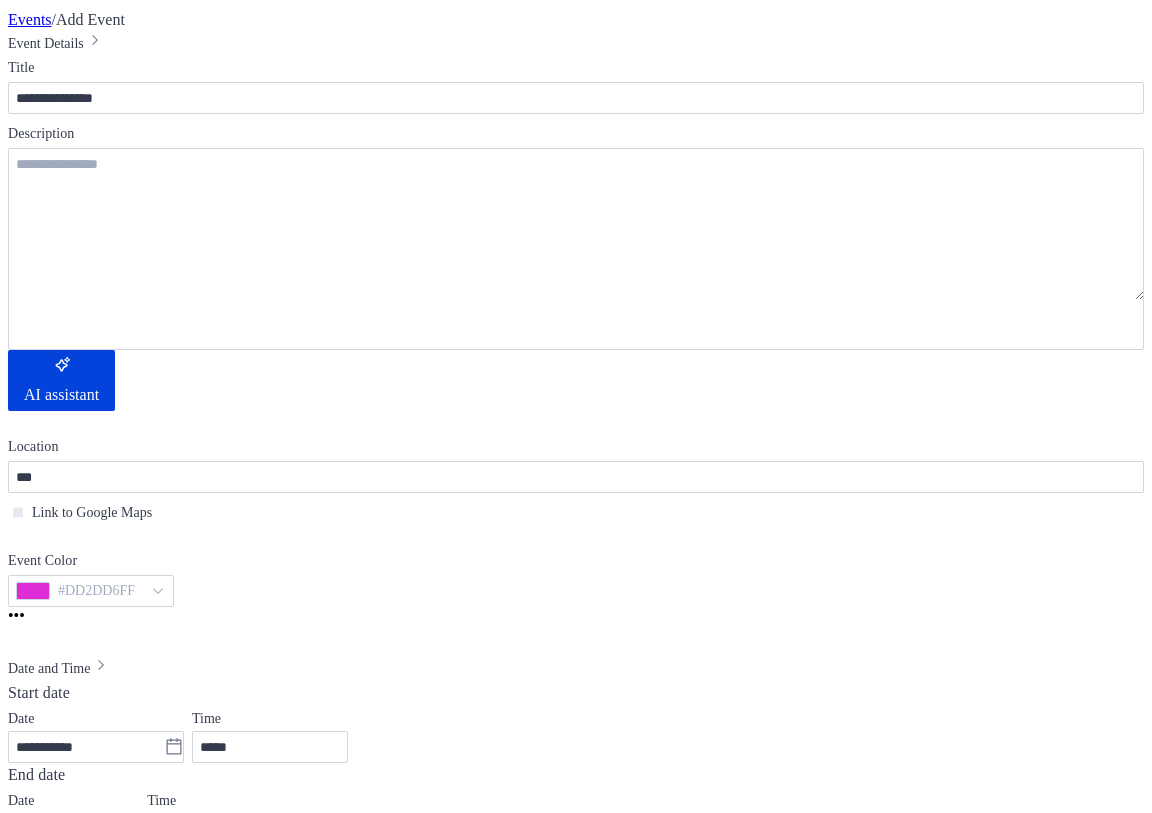 click on "Save" at bounding box center (123, 1749) 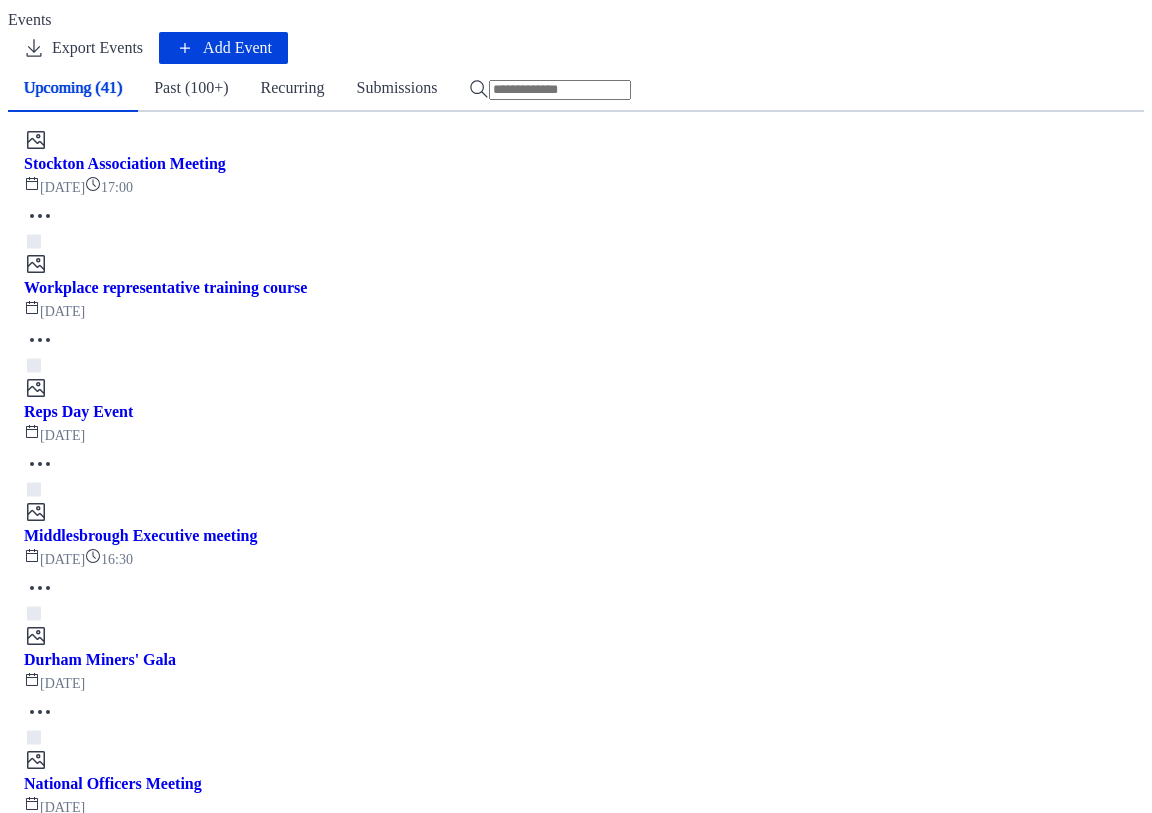 click on "Add Event" at bounding box center [237, 48] 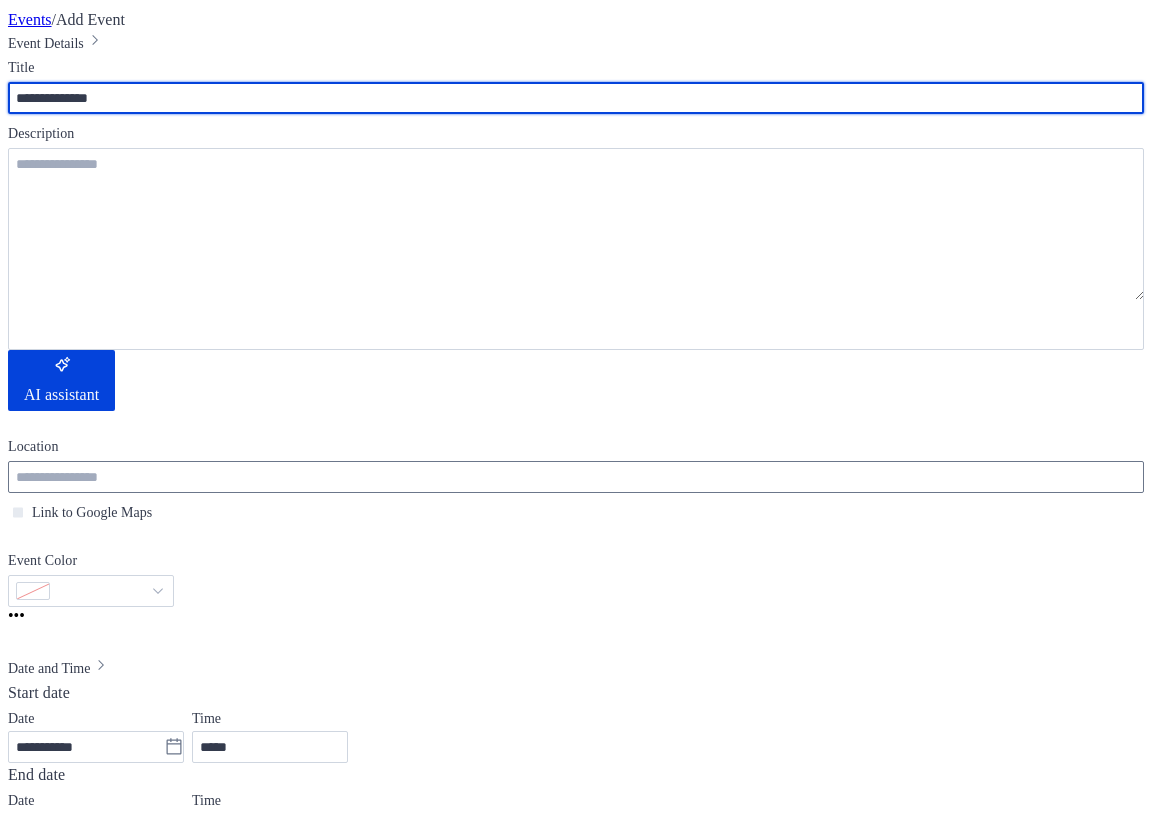 type on "**********" 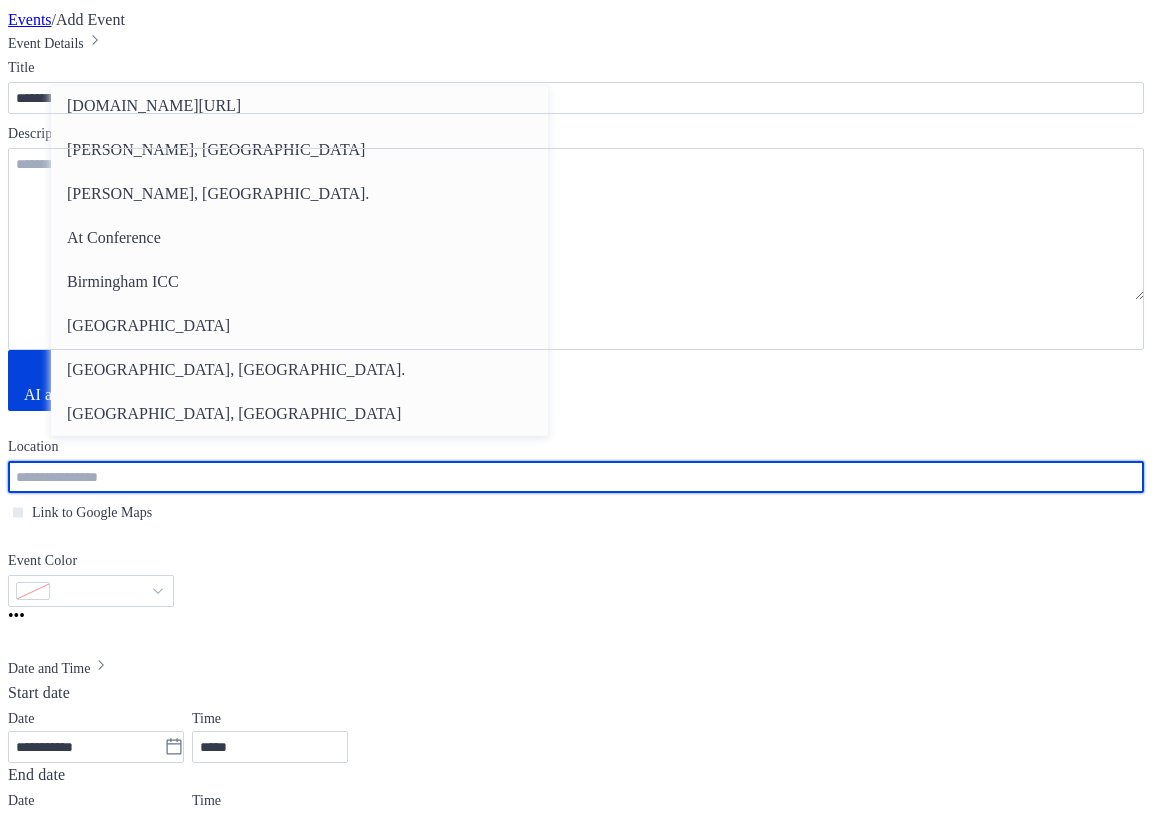 click at bounding box center [576, 477] 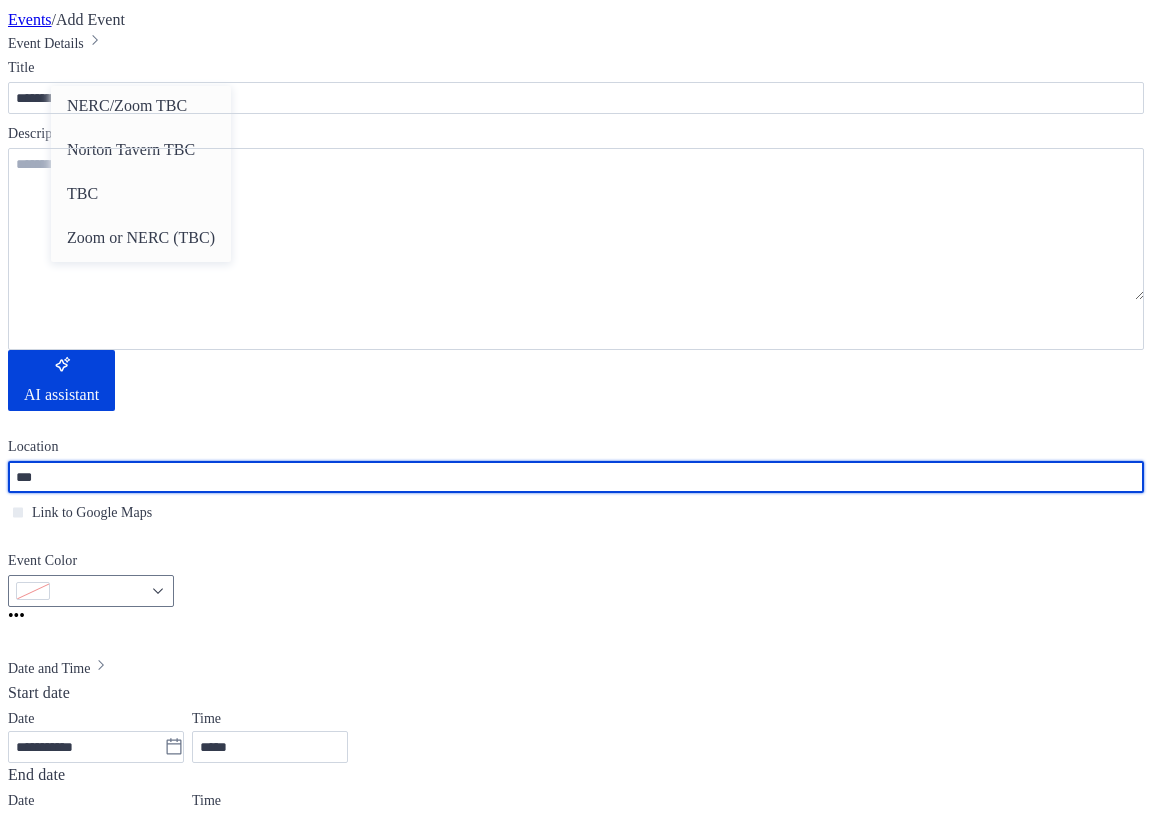 type on "***" 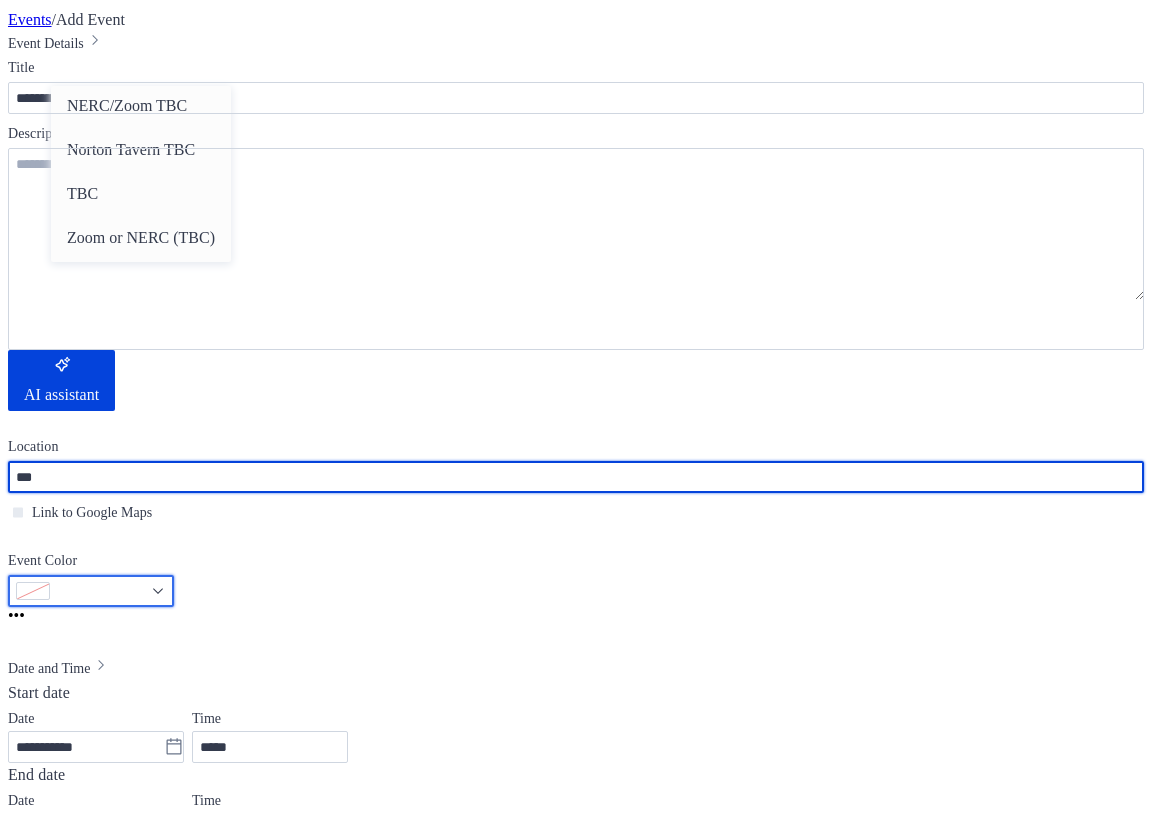 click at bounding box center [91, 591] 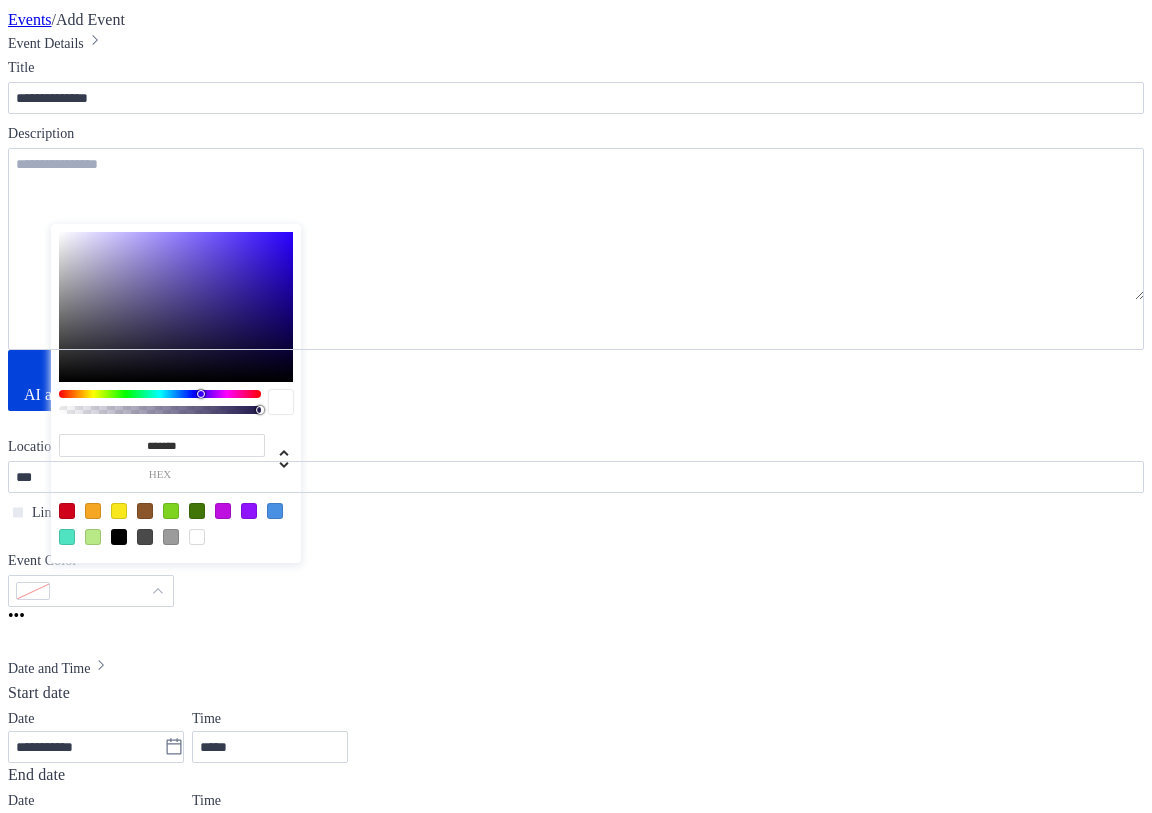 click 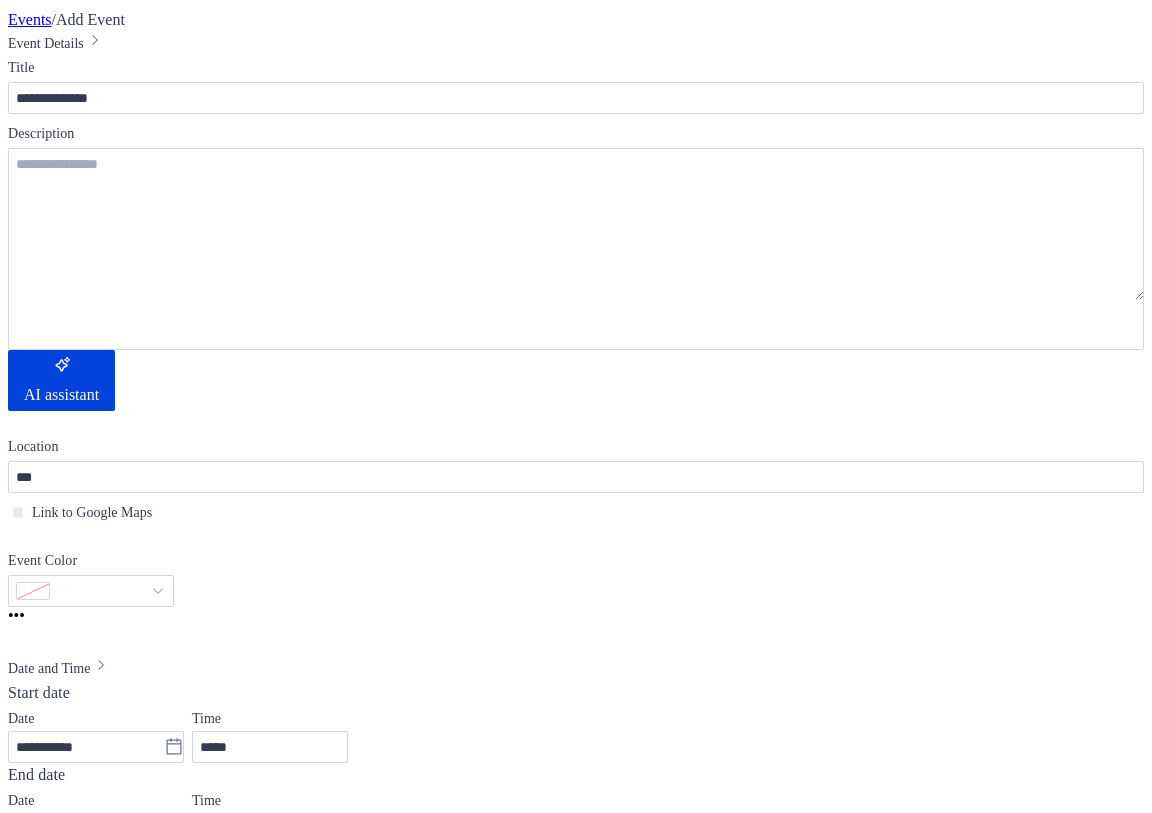 click 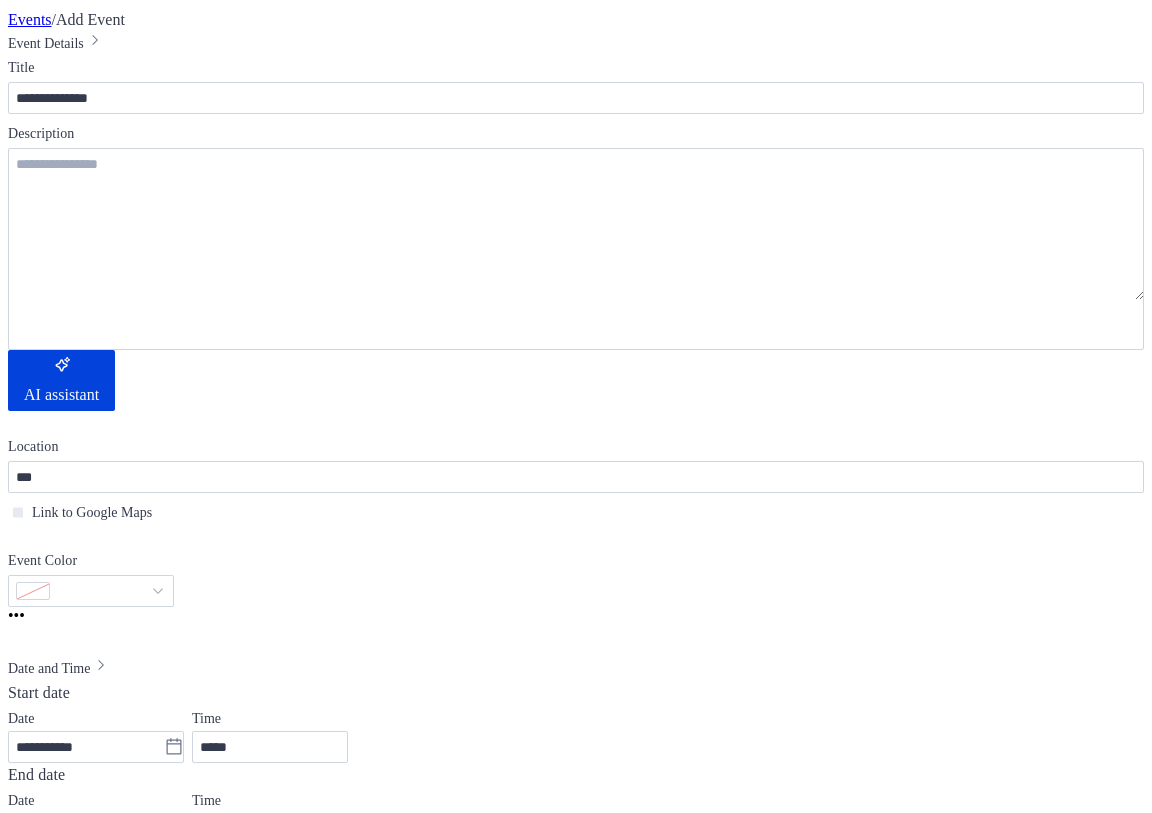 click 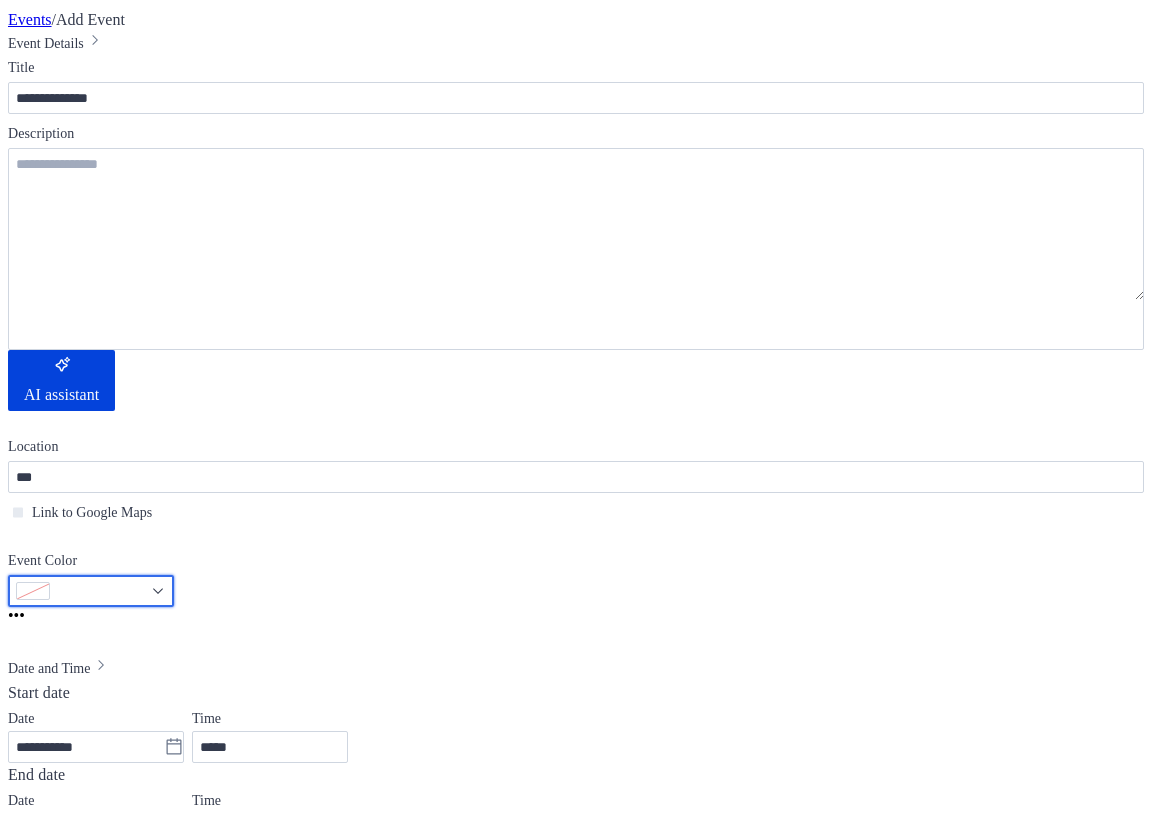 click at bounding box center (91, 591) 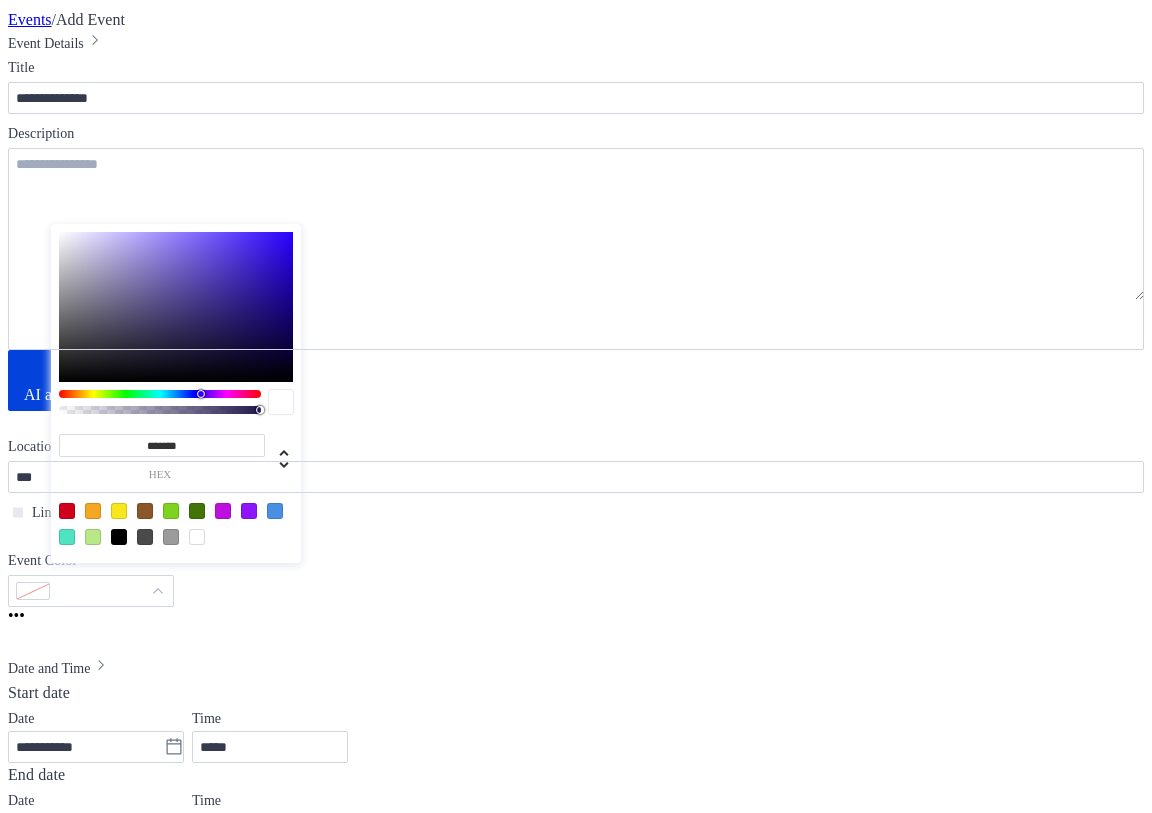 click at bounding box center (160, 394) 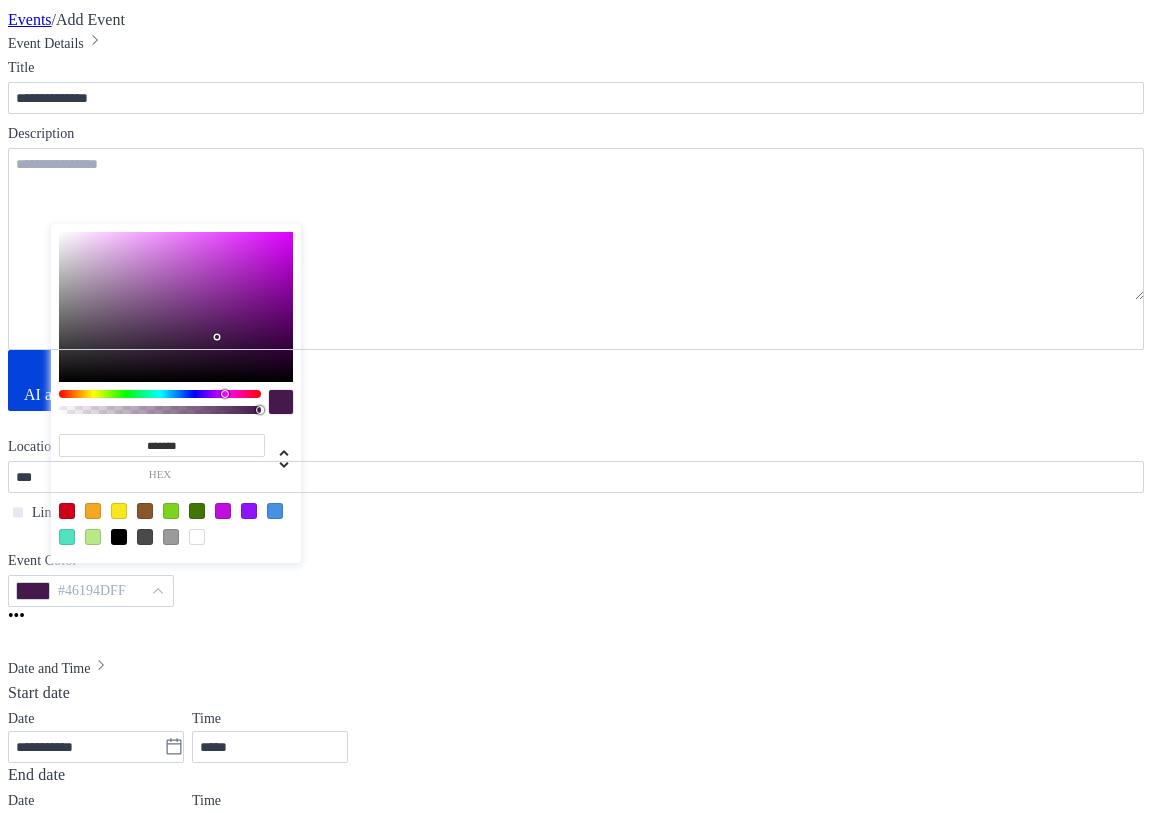 click at bounding box center [176, 307] 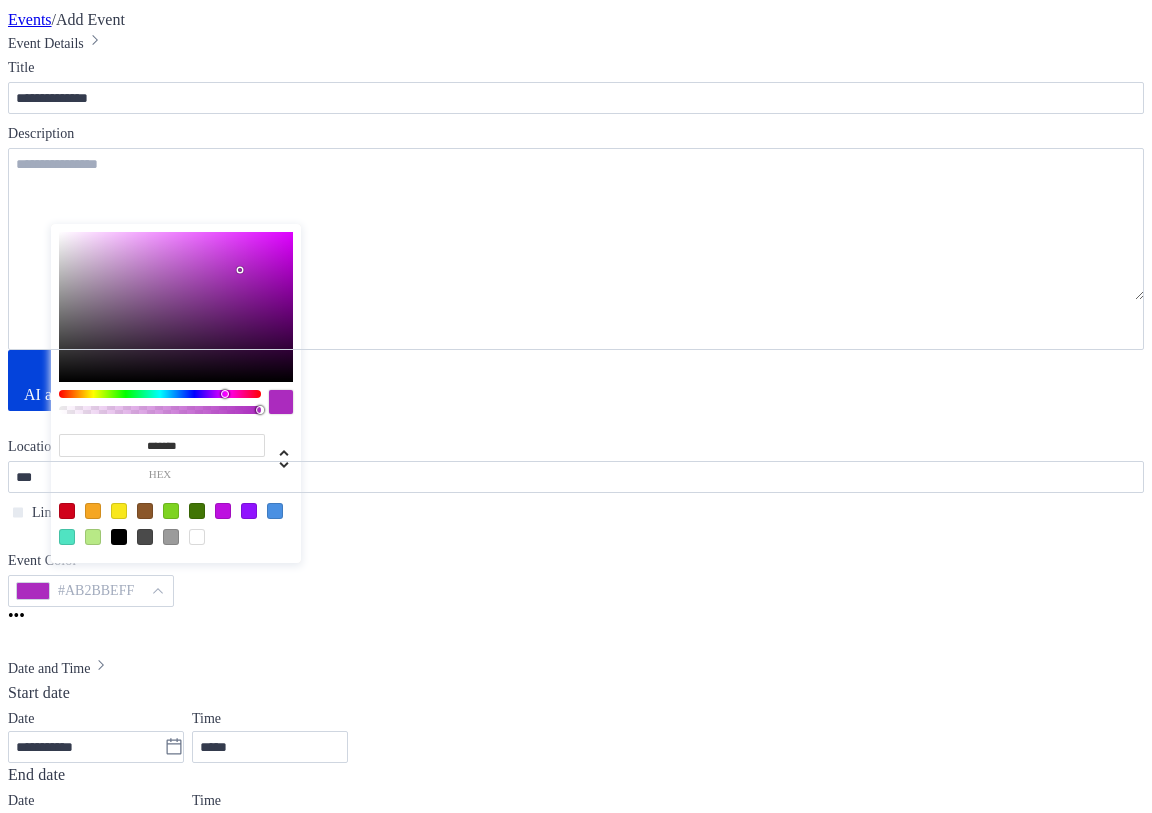 type on "*******" 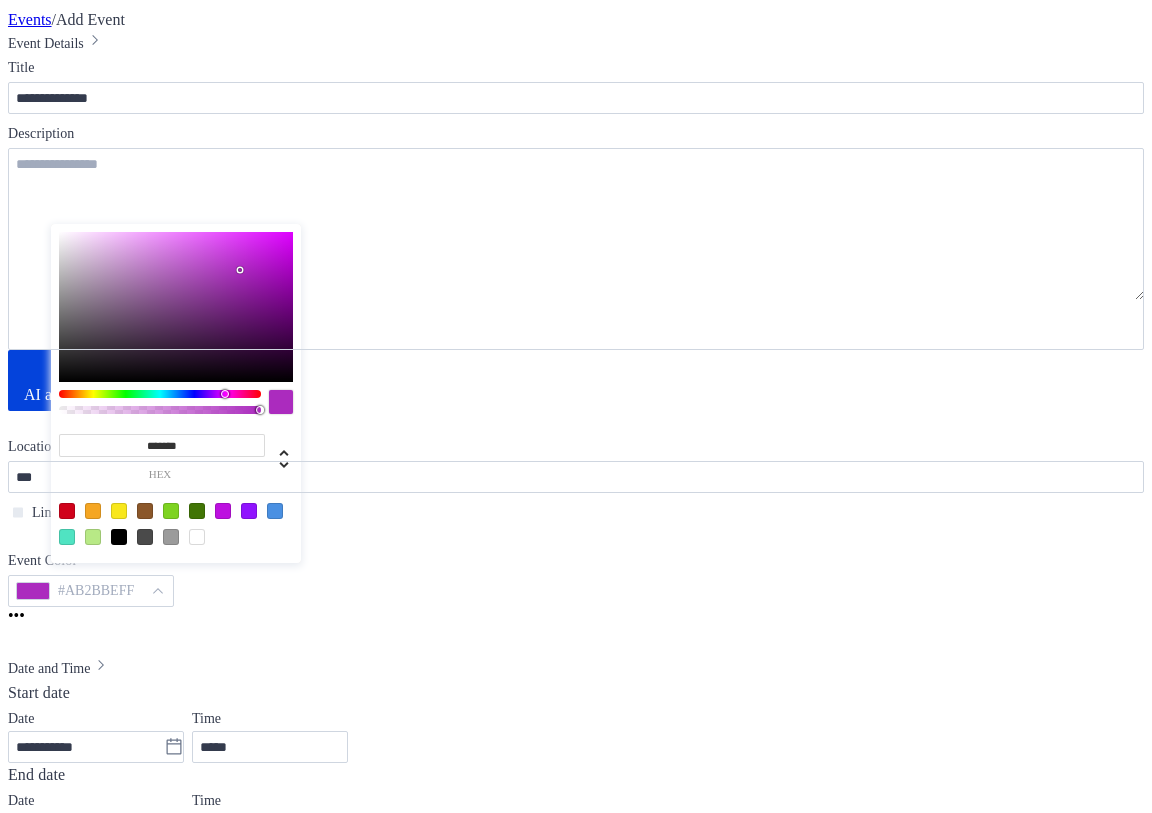 click at bounding box center (176, 307) 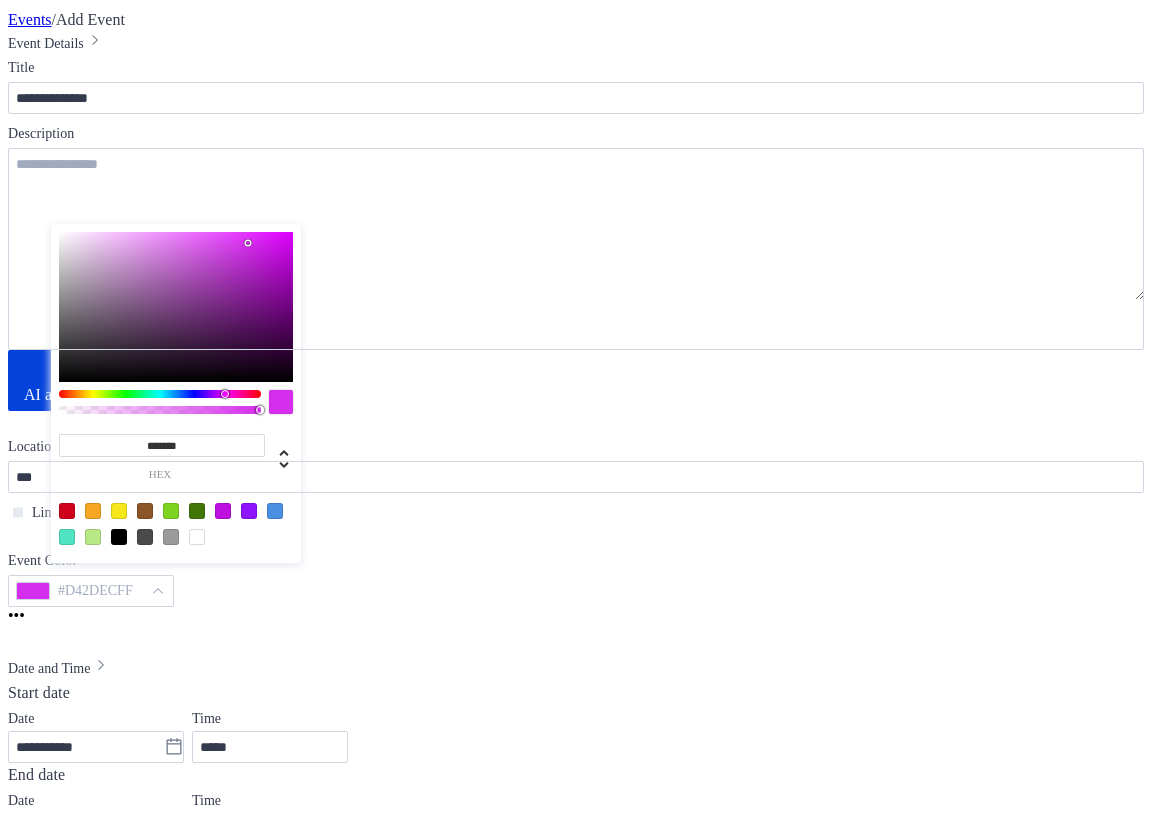 click on "**********" at bounding box center (576, 331) 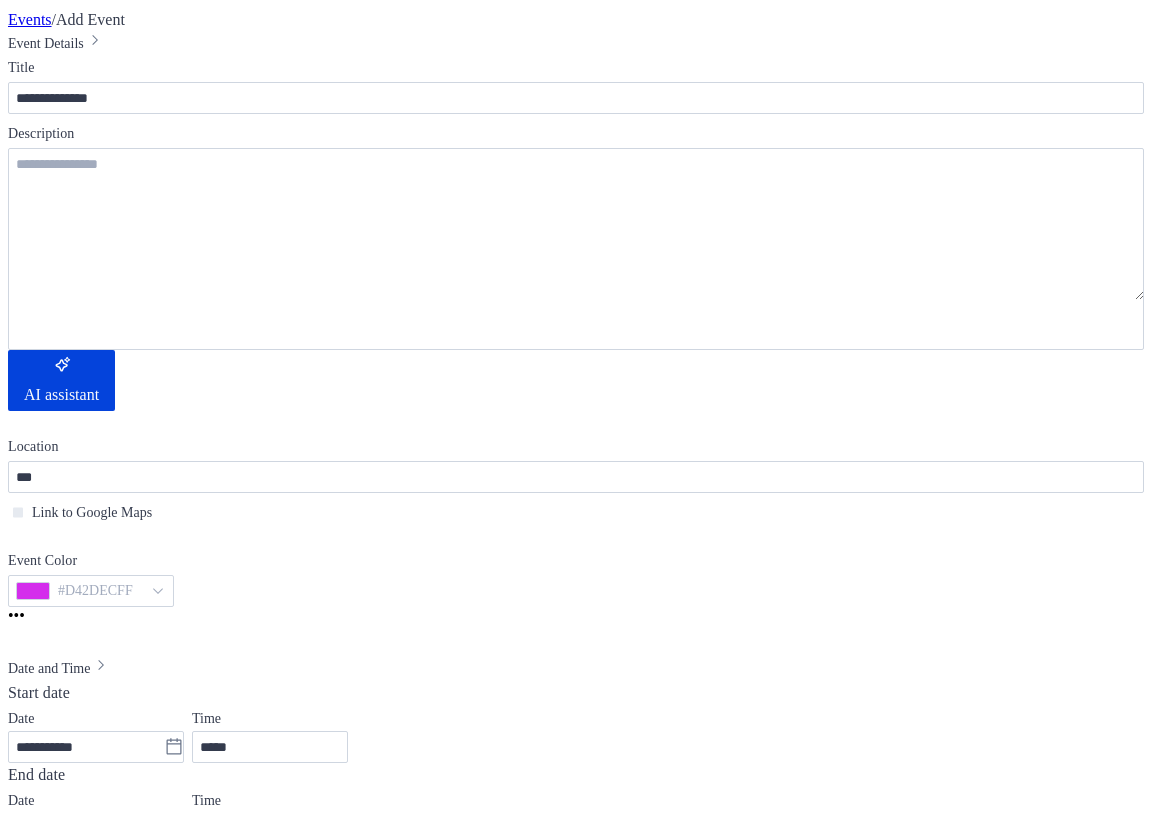 scroll, scrollTop: 200, scrollLeft: 0, axis: vertical 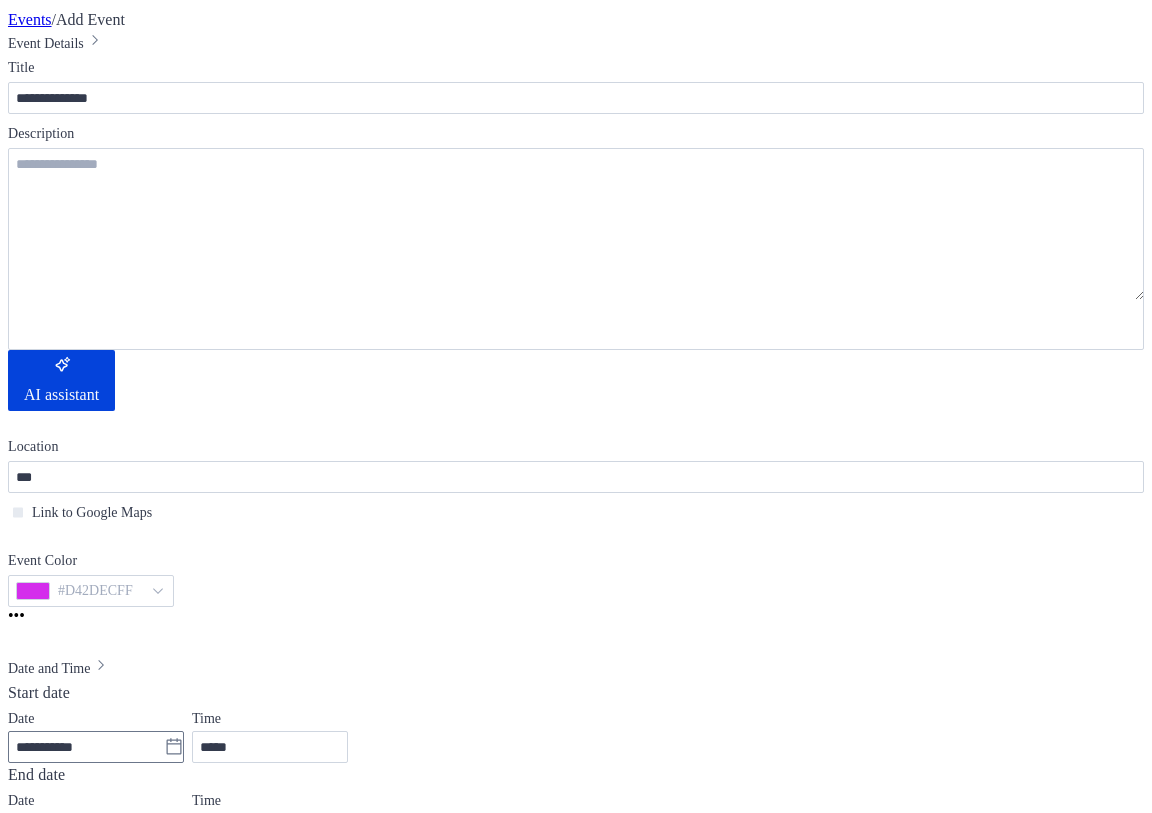click 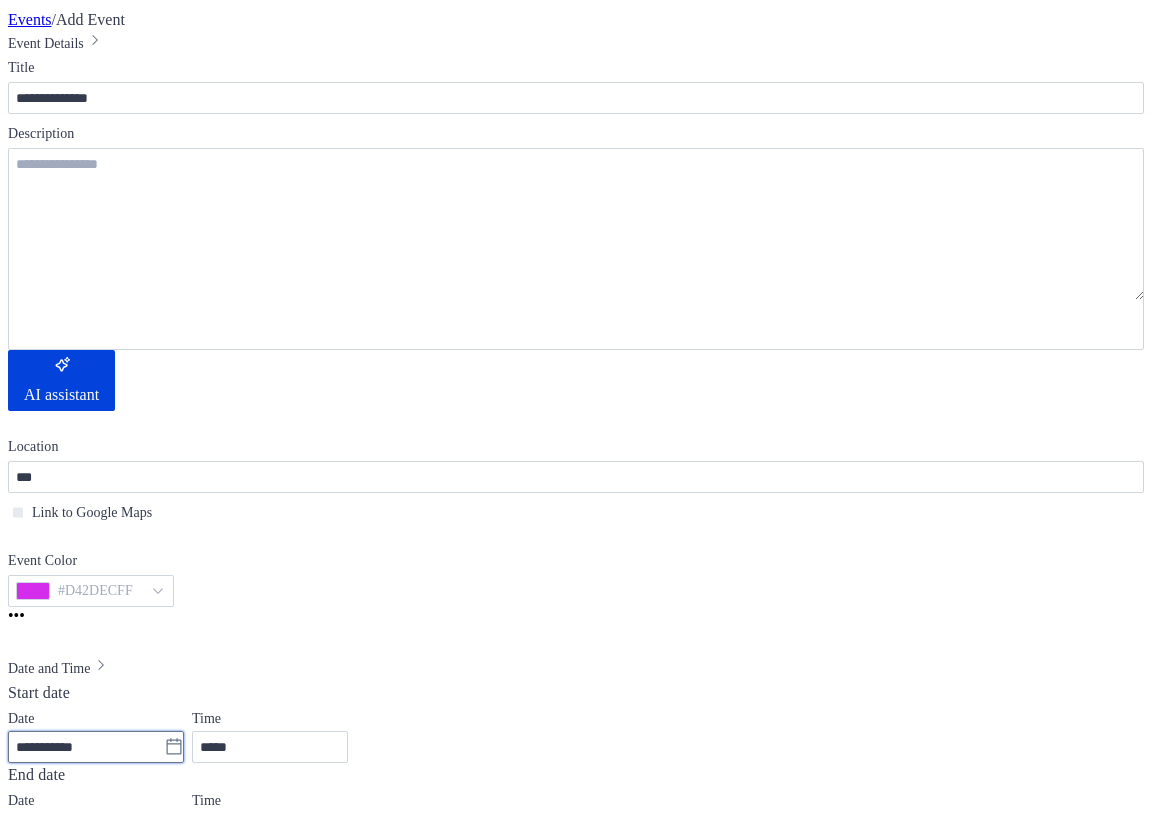 click on "**********" at bounding box center (86, 747) 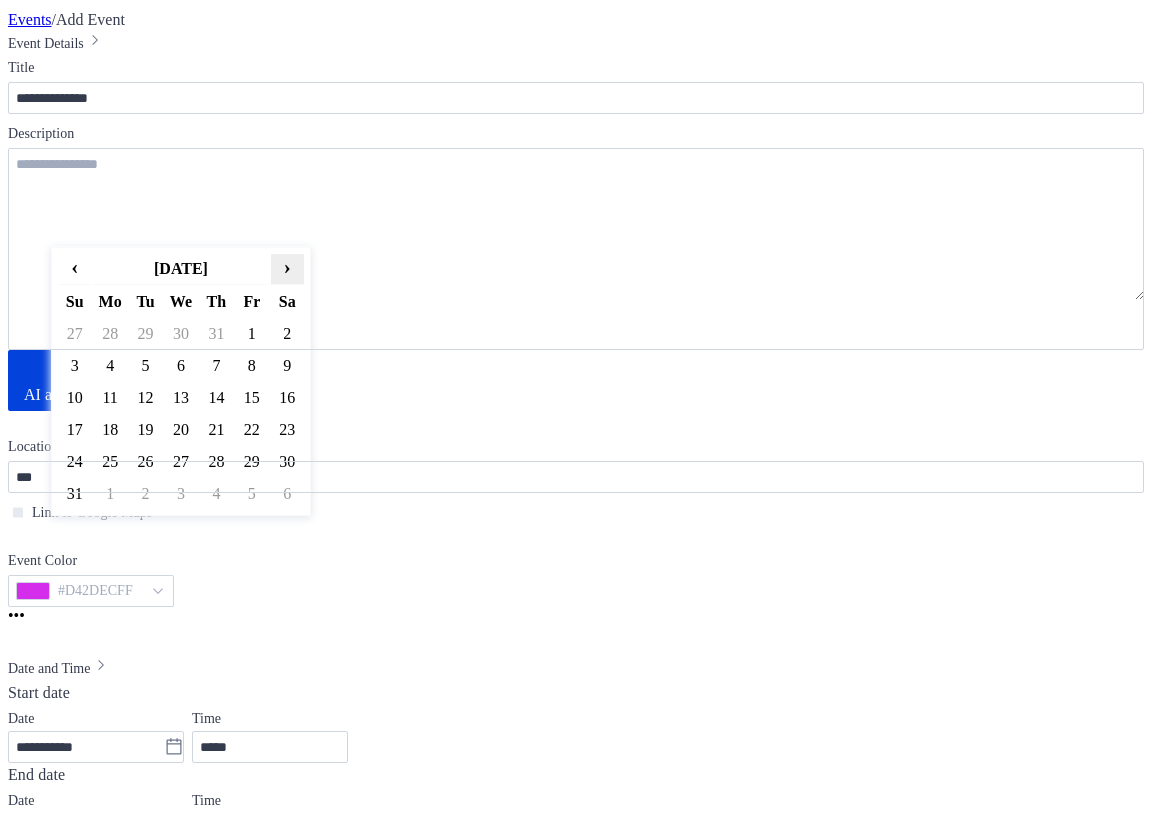 click on "›" at bounding box center (287, 267) 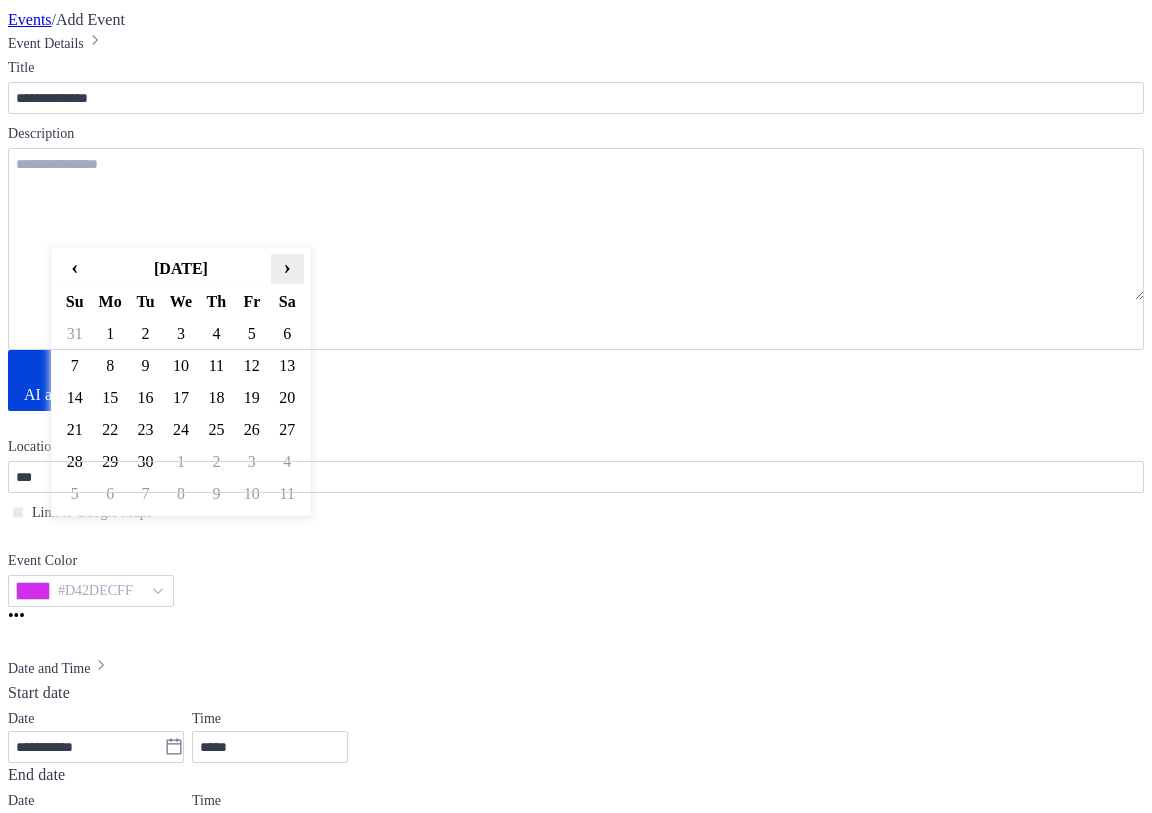 click on "›" at bounding box center (287, 267) 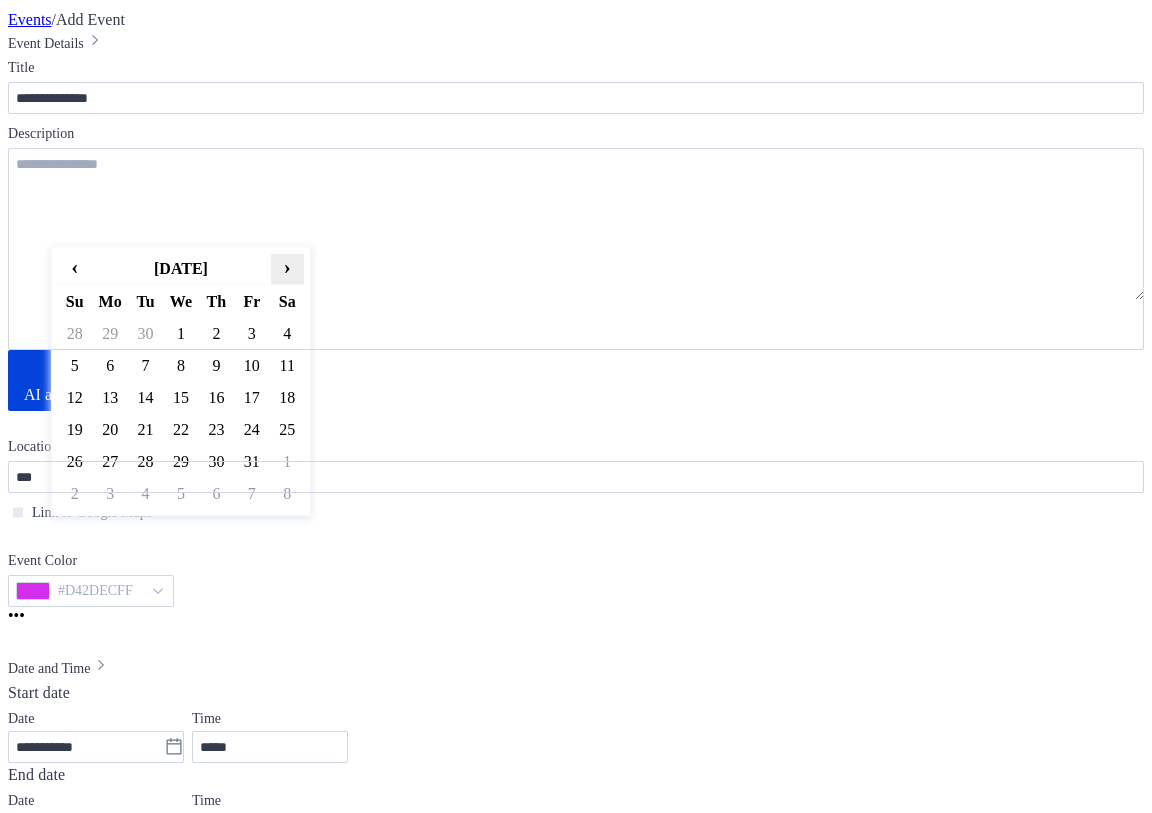 click on "›" at bounding box center [287, 267] 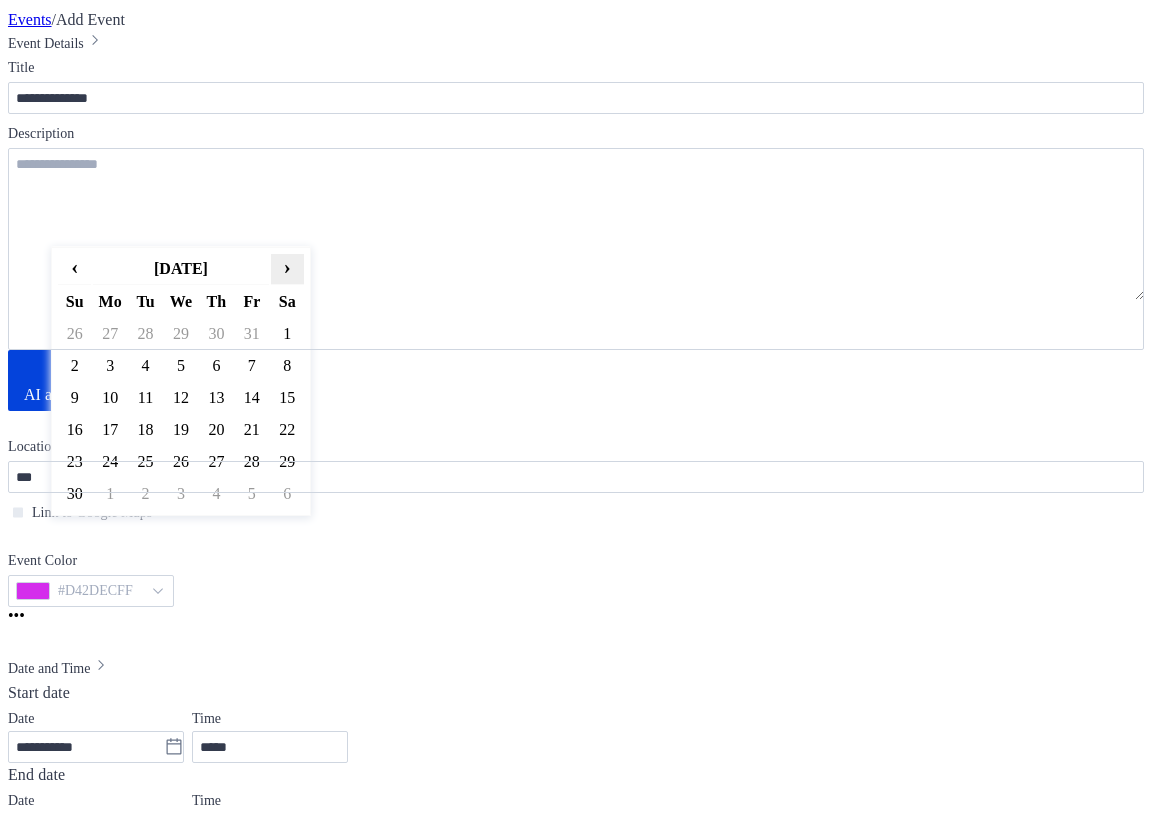 click on "›" at bounding box center (287, 267) 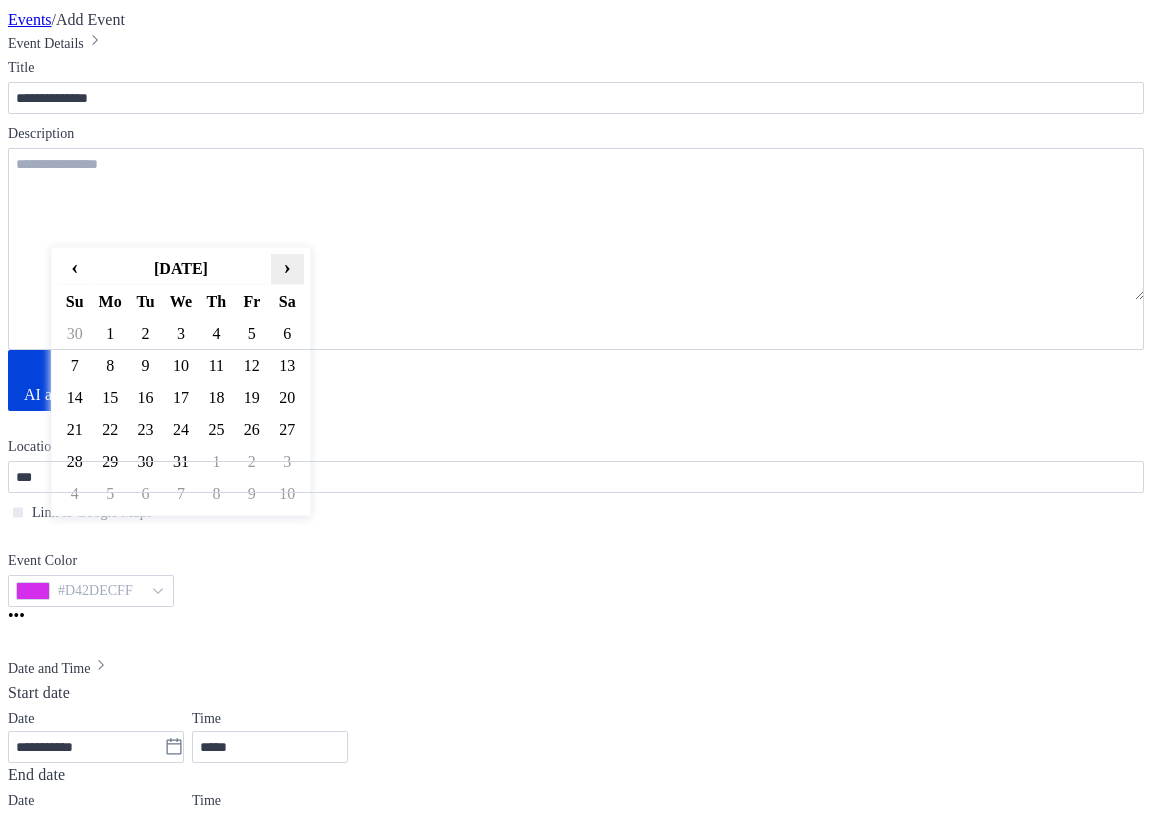 click on "›" at bounding box center (287, 267) 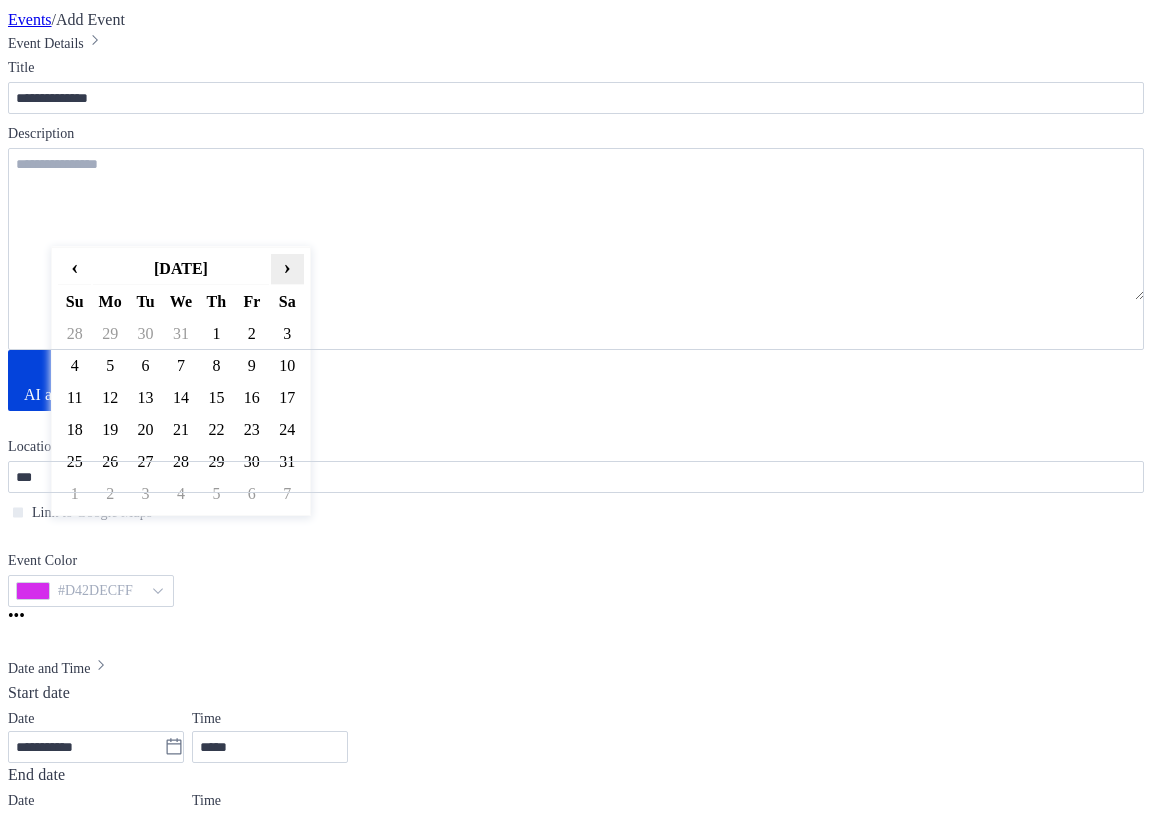 click on "›" at bounding box center [287, 267] 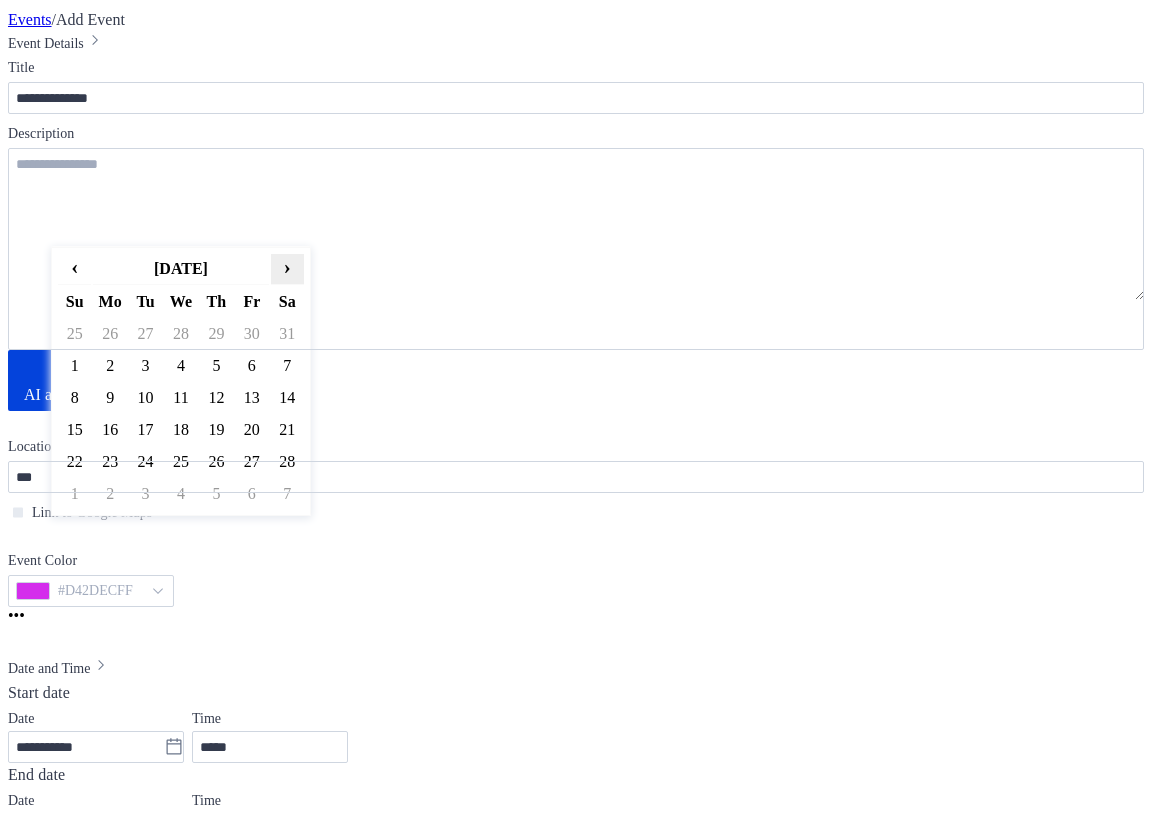 click on "›" at bounding box center (287, 267) 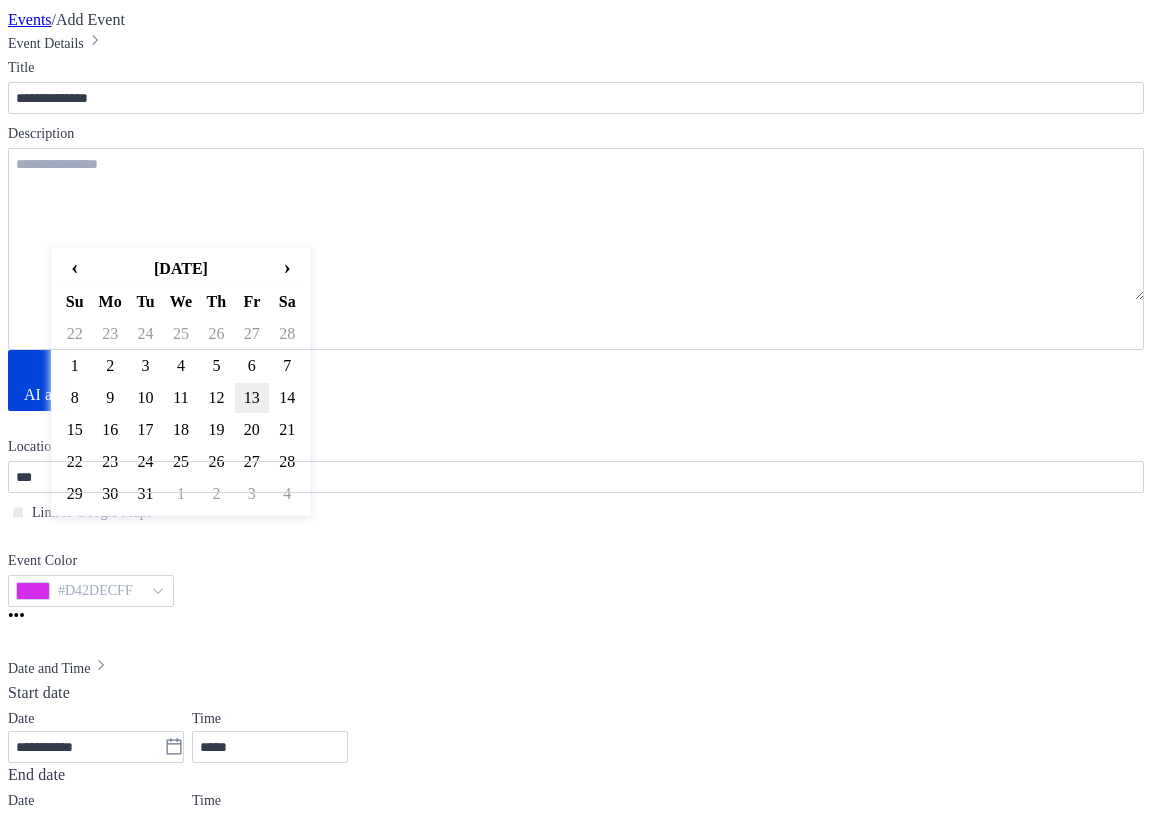 click on "13" at bounding box center (251, 398) 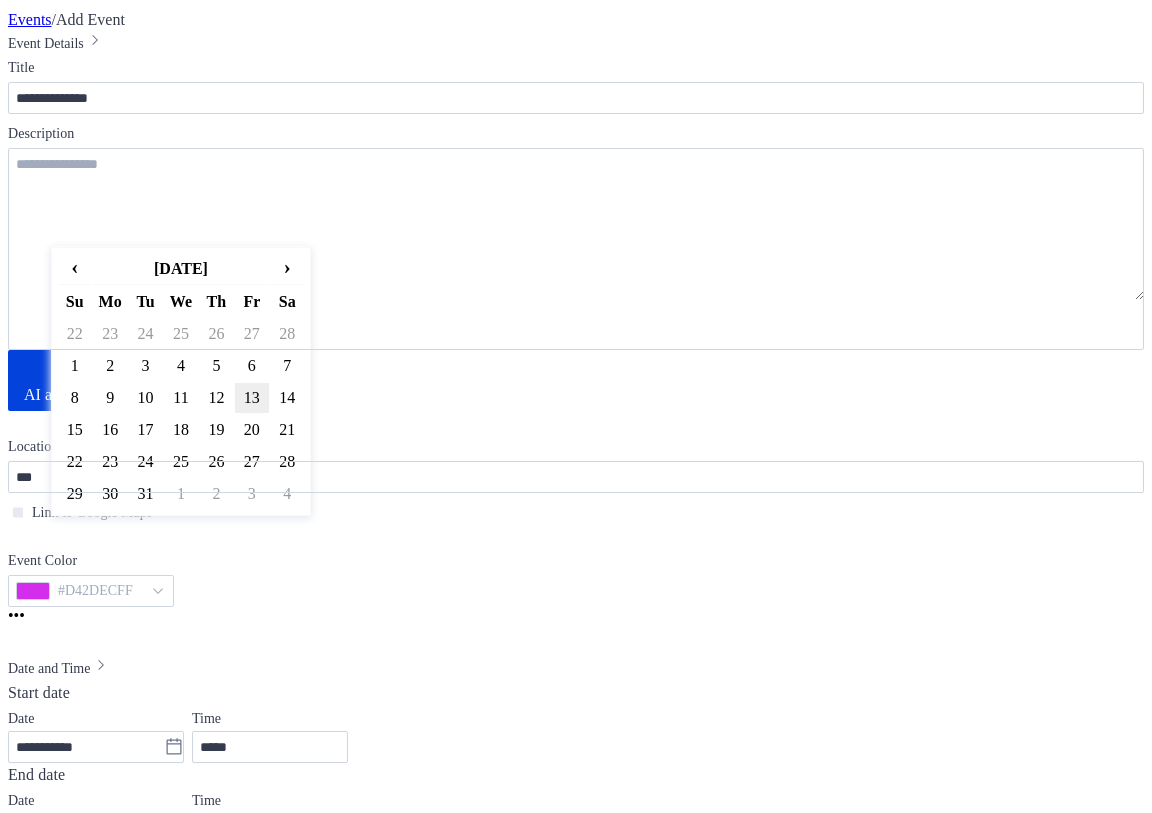 type on "**********" 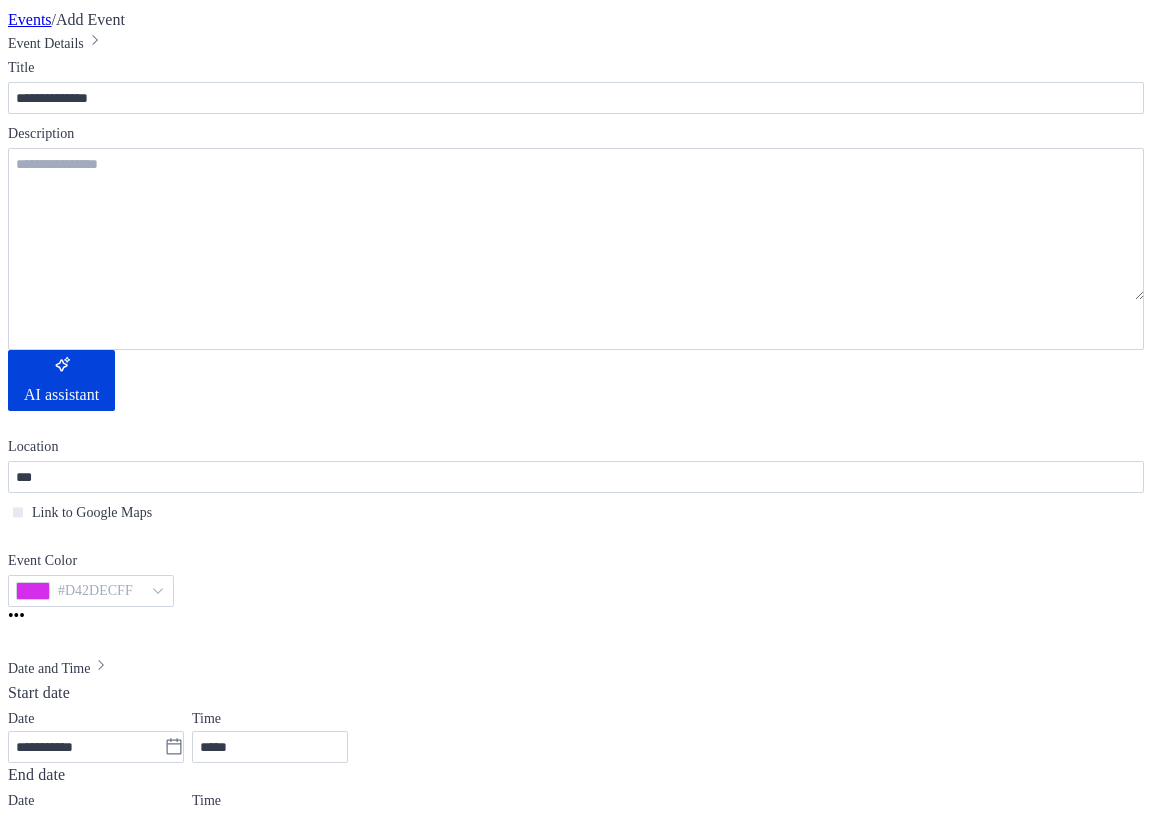 click 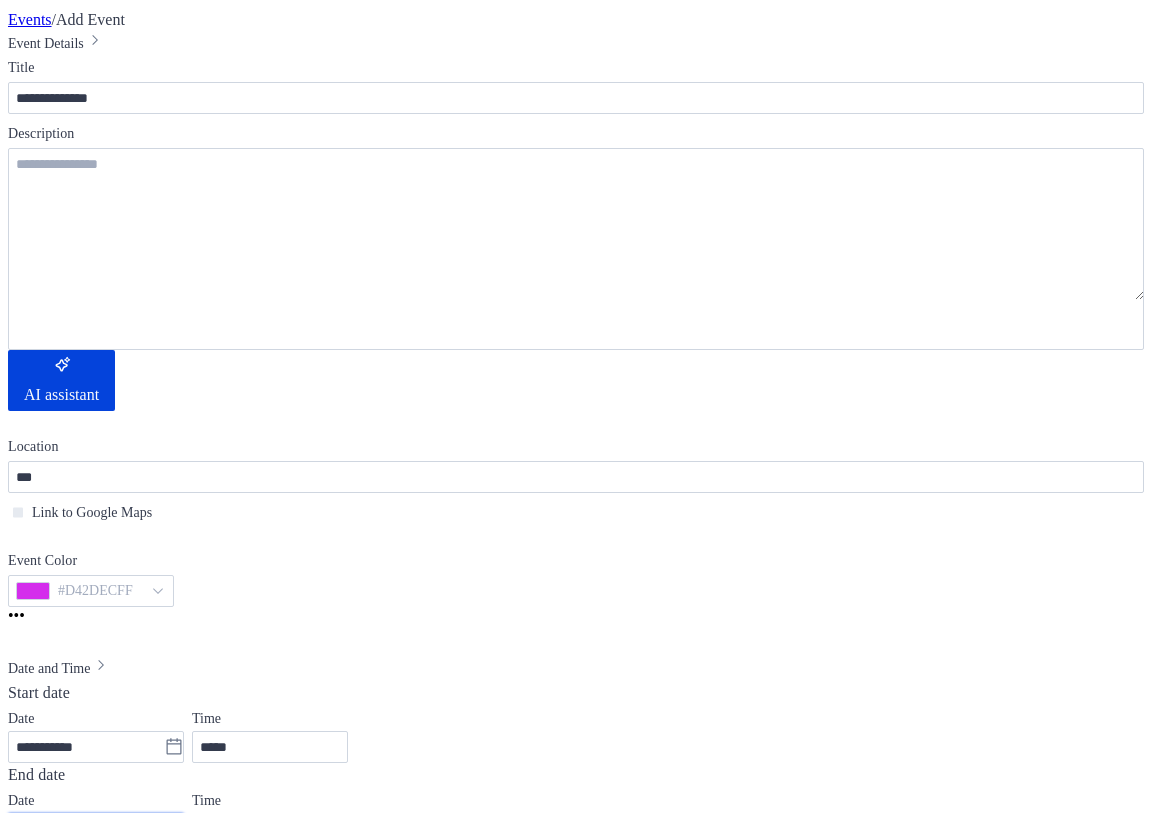 click on "**********" at bounding box center [86, 829] 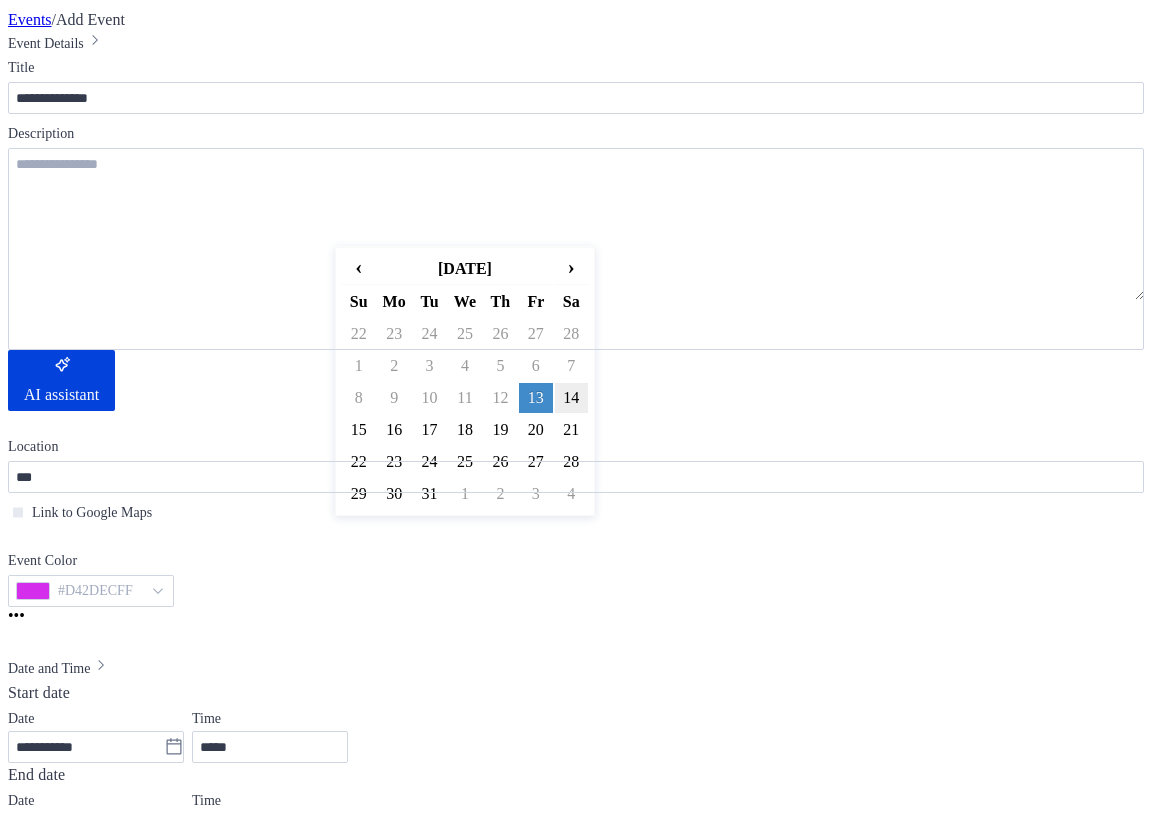 click on "14" at bounding box center [571, 398] 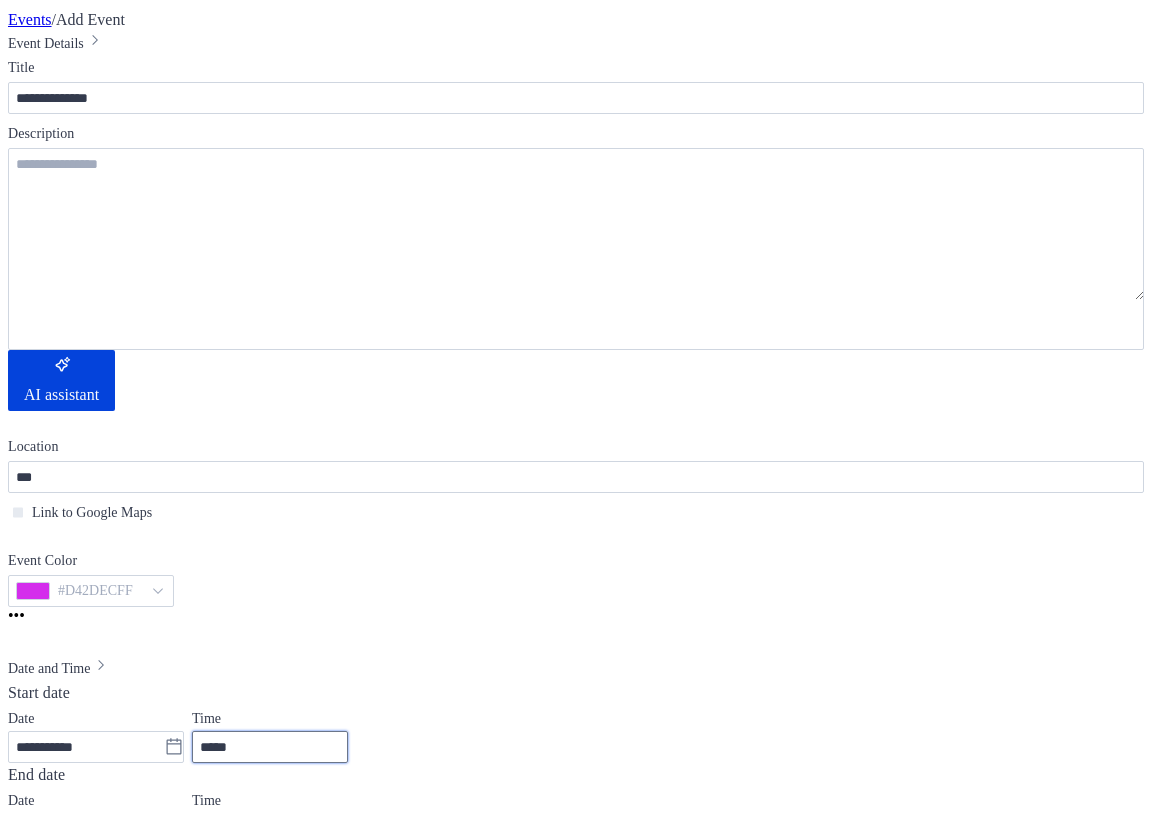 click on "*****" at bounding box center (270, 747) 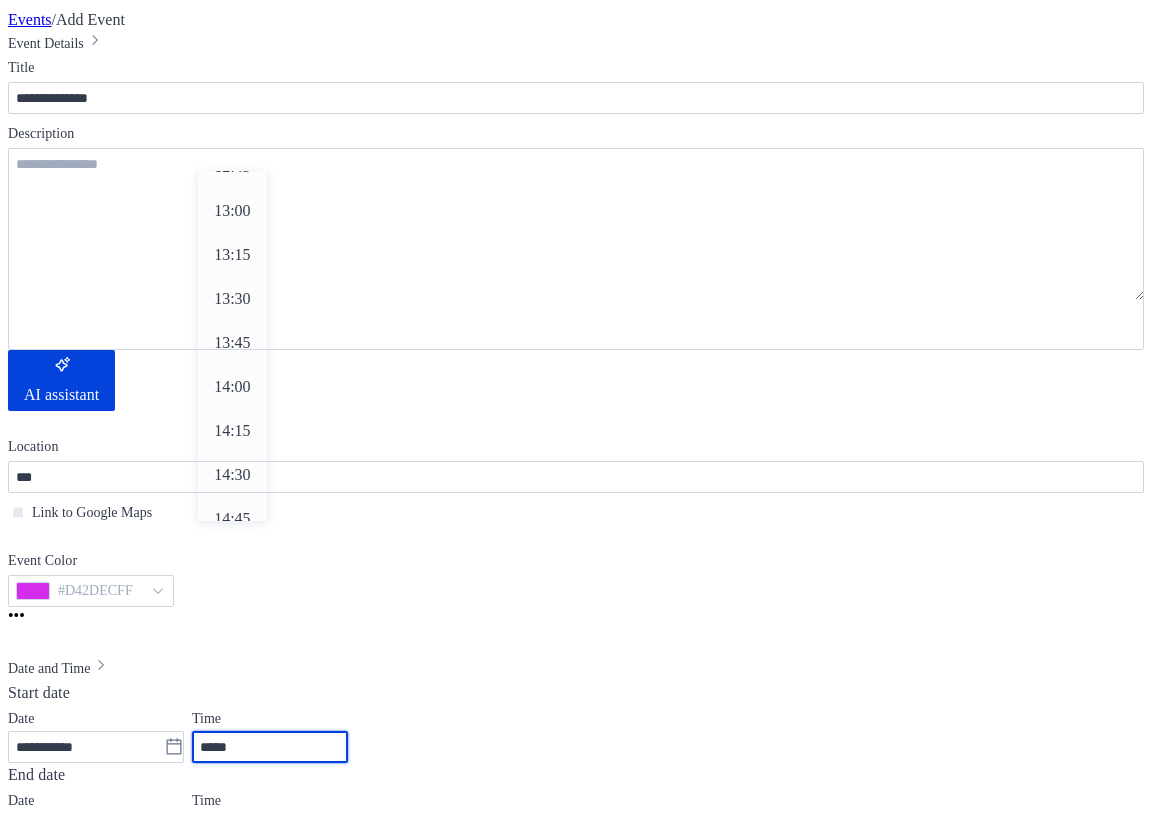 scroll, scrollTop: 2368, scrollLeft: 0, axis: vertical 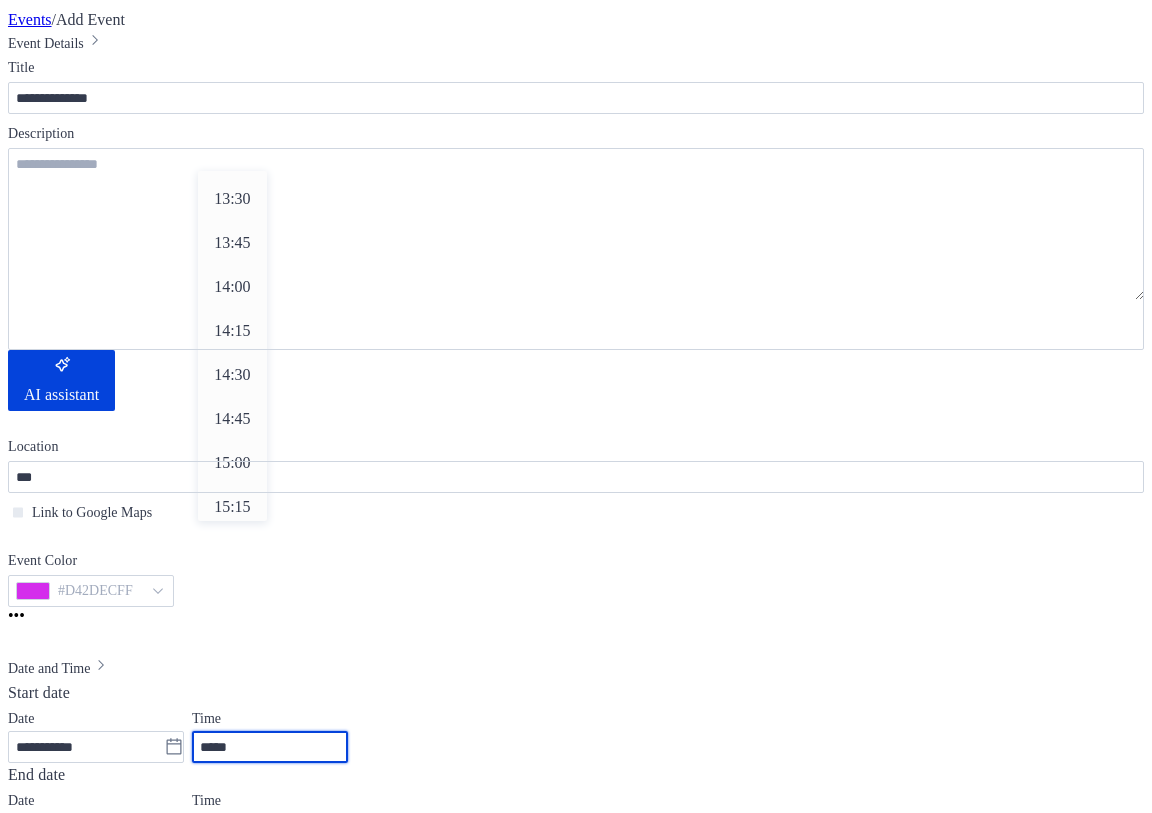 click on "16:00" at bounding box center (232, 639) 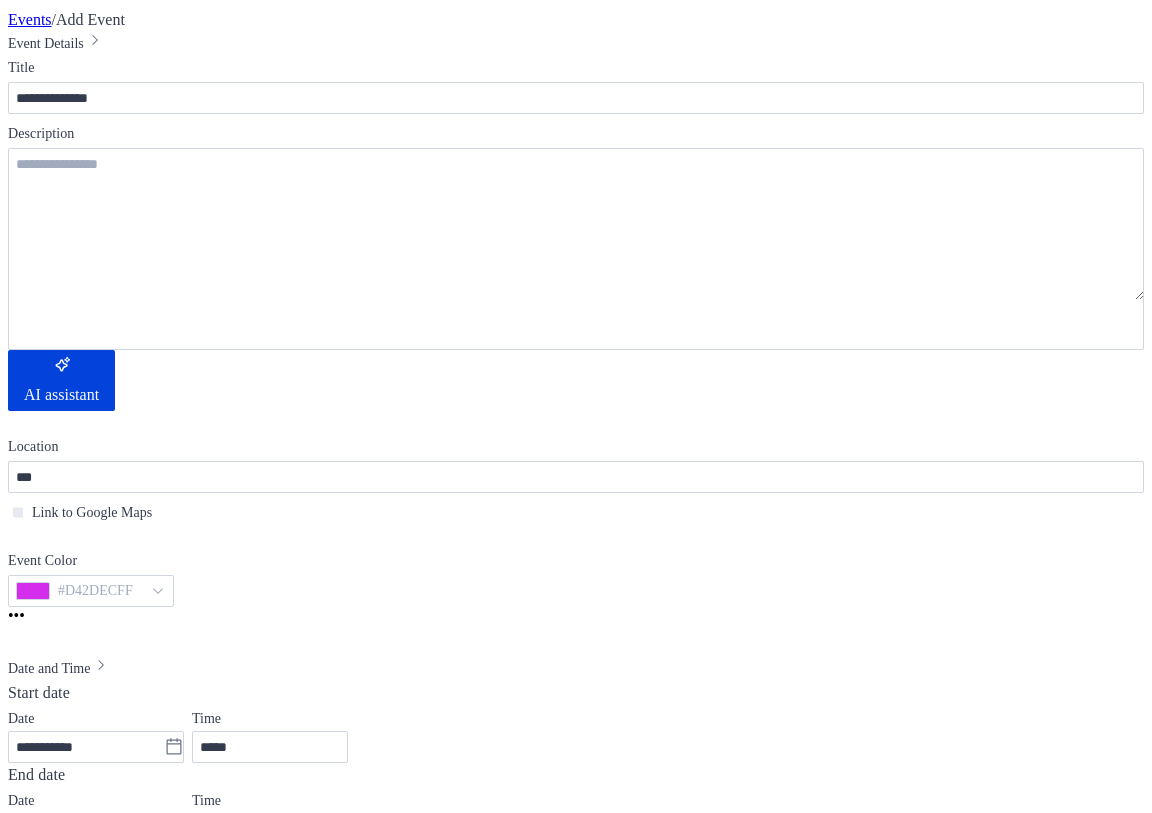scroll, scrollTop: 593, scrollLeft: 0, axis: vertical 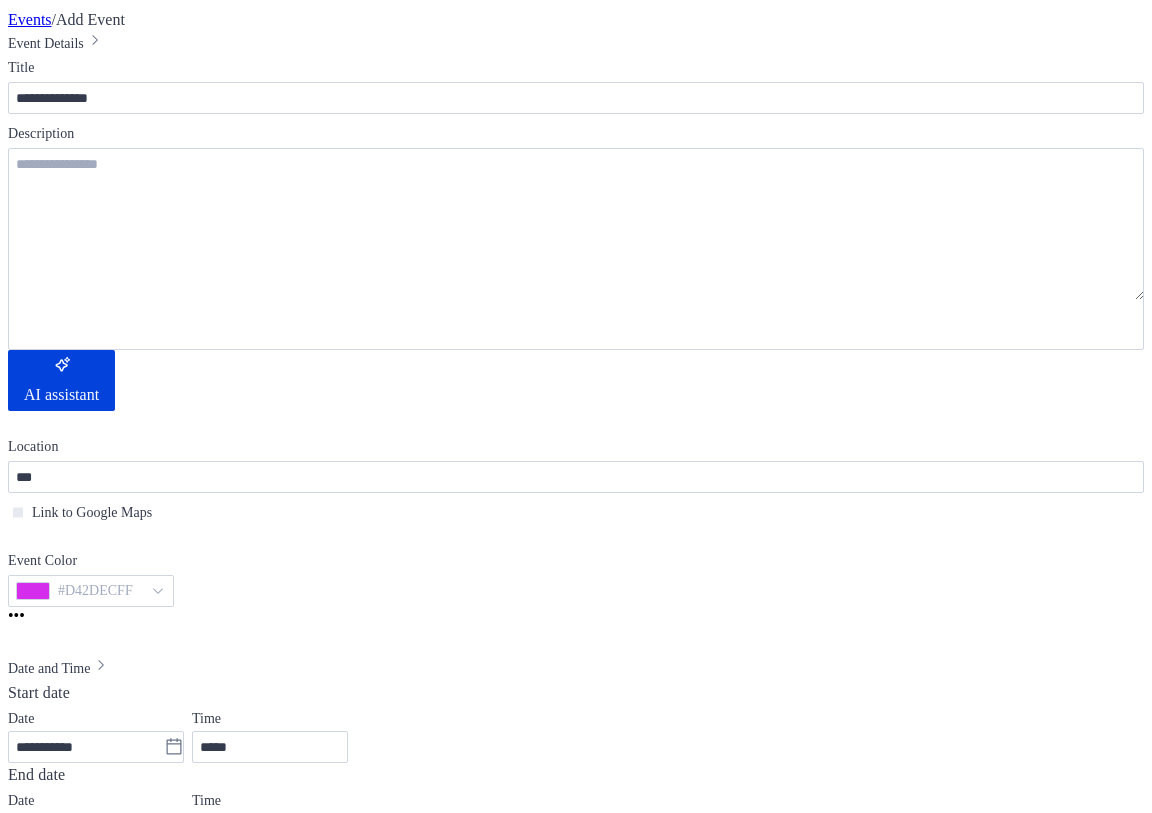 click on "Save" at bounding box center [123, 1749] 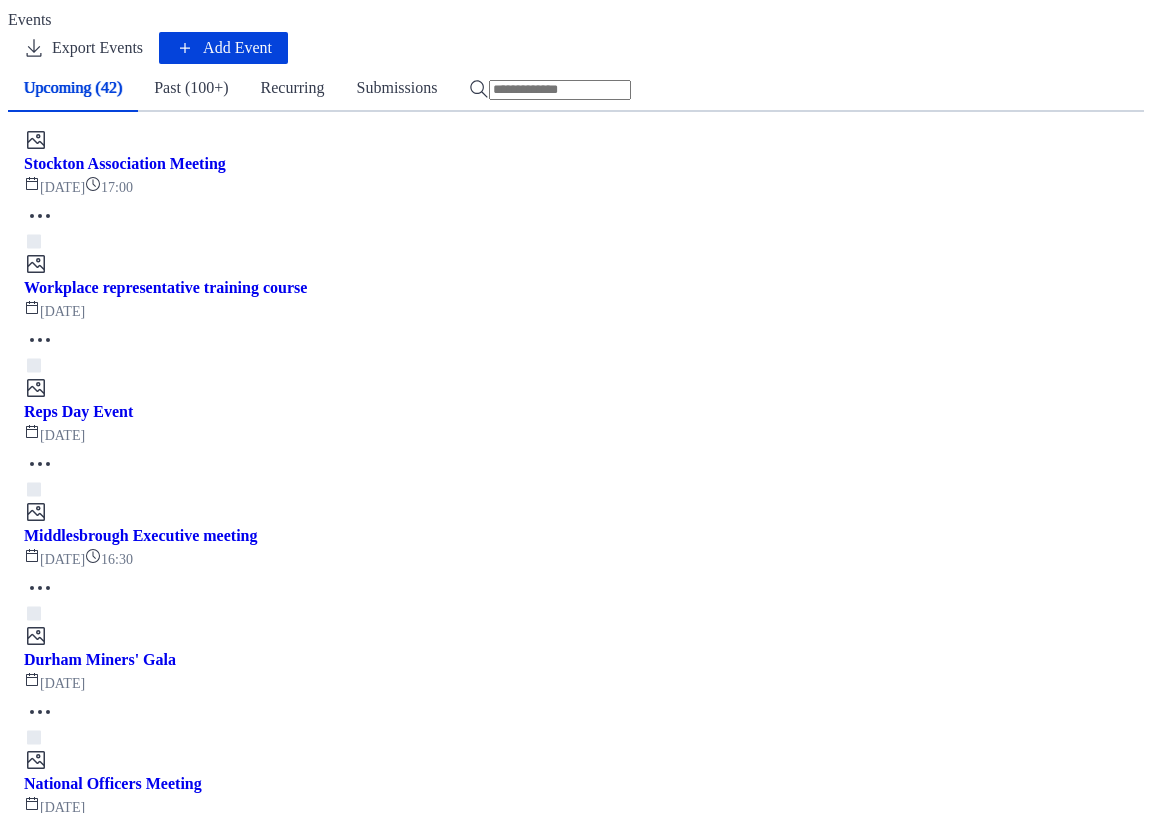 click 